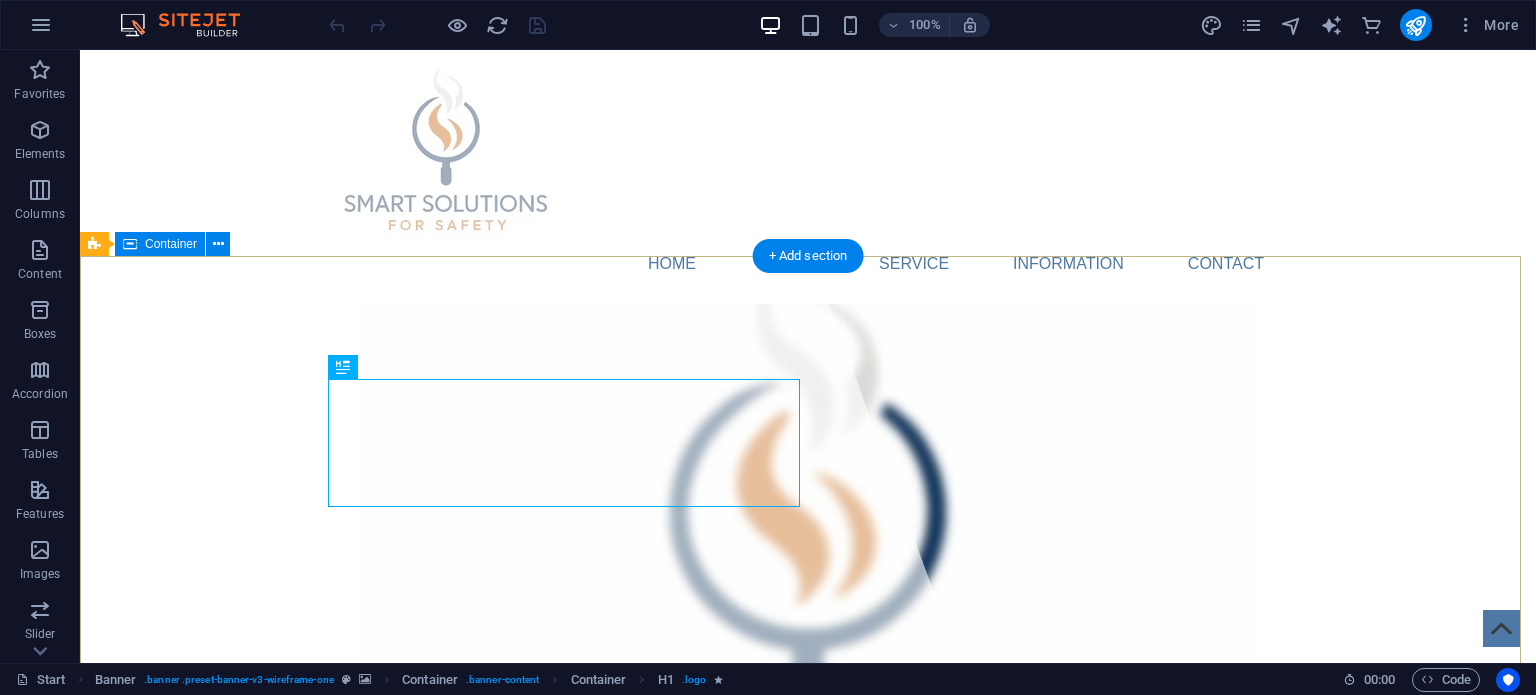 scroll, scrollTop: 0, scrollLeft: 0, axis: both 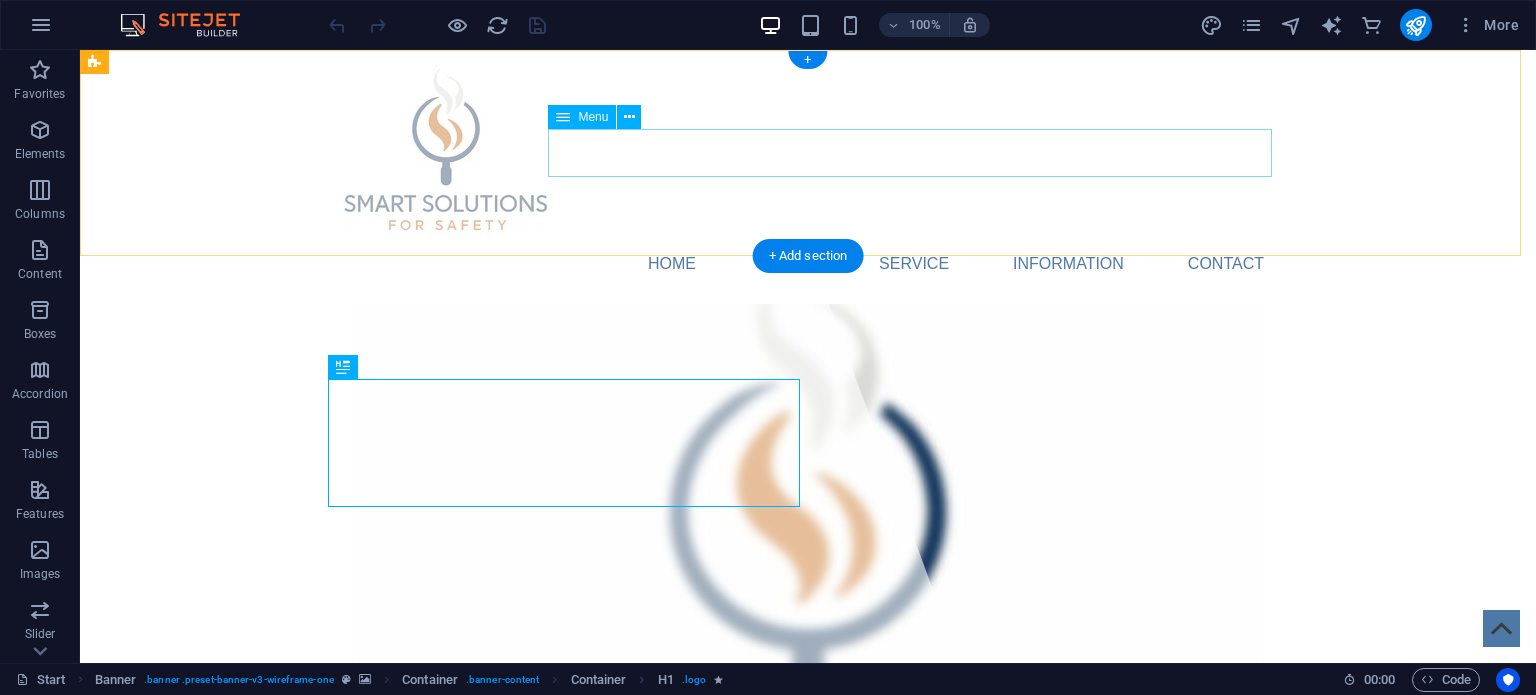click on "Home About Service Information Contact" at bounding box center (808, 264) 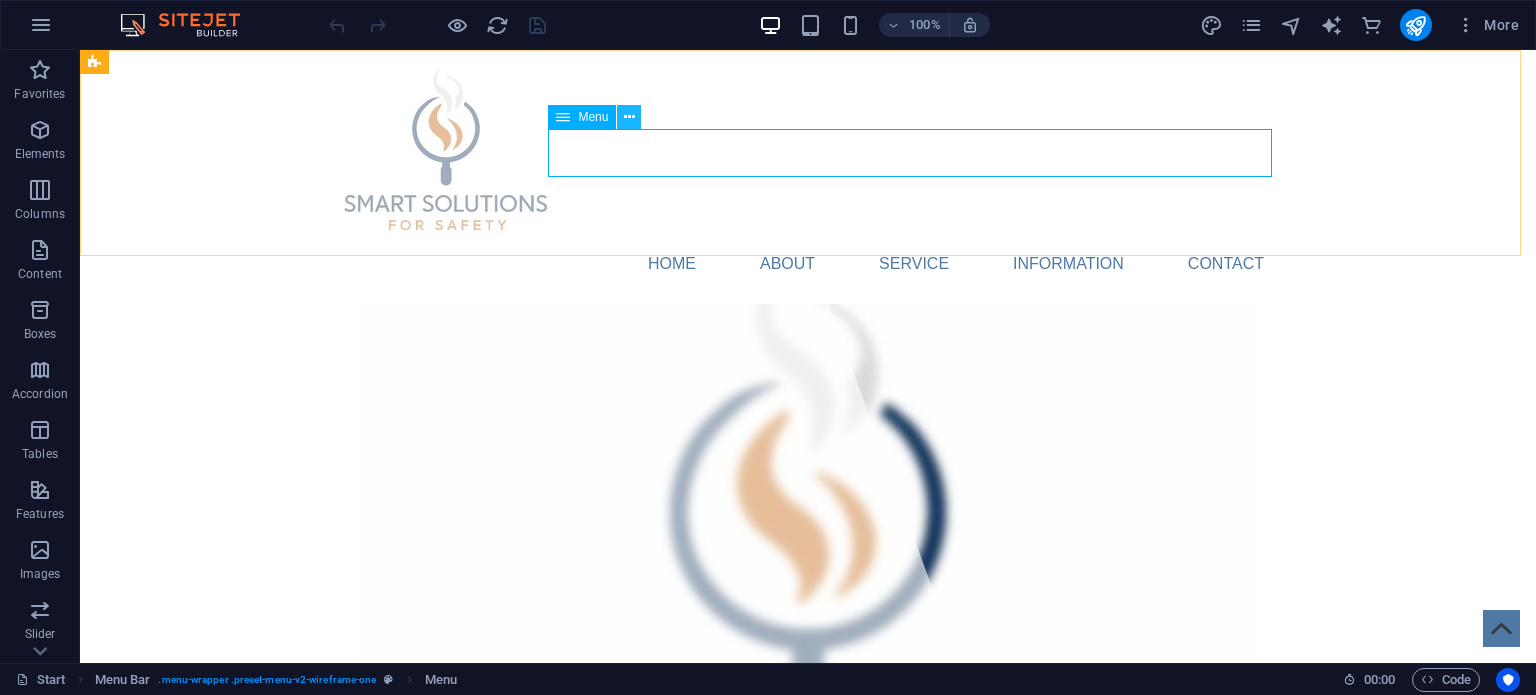click at bounding box center (629, 117) 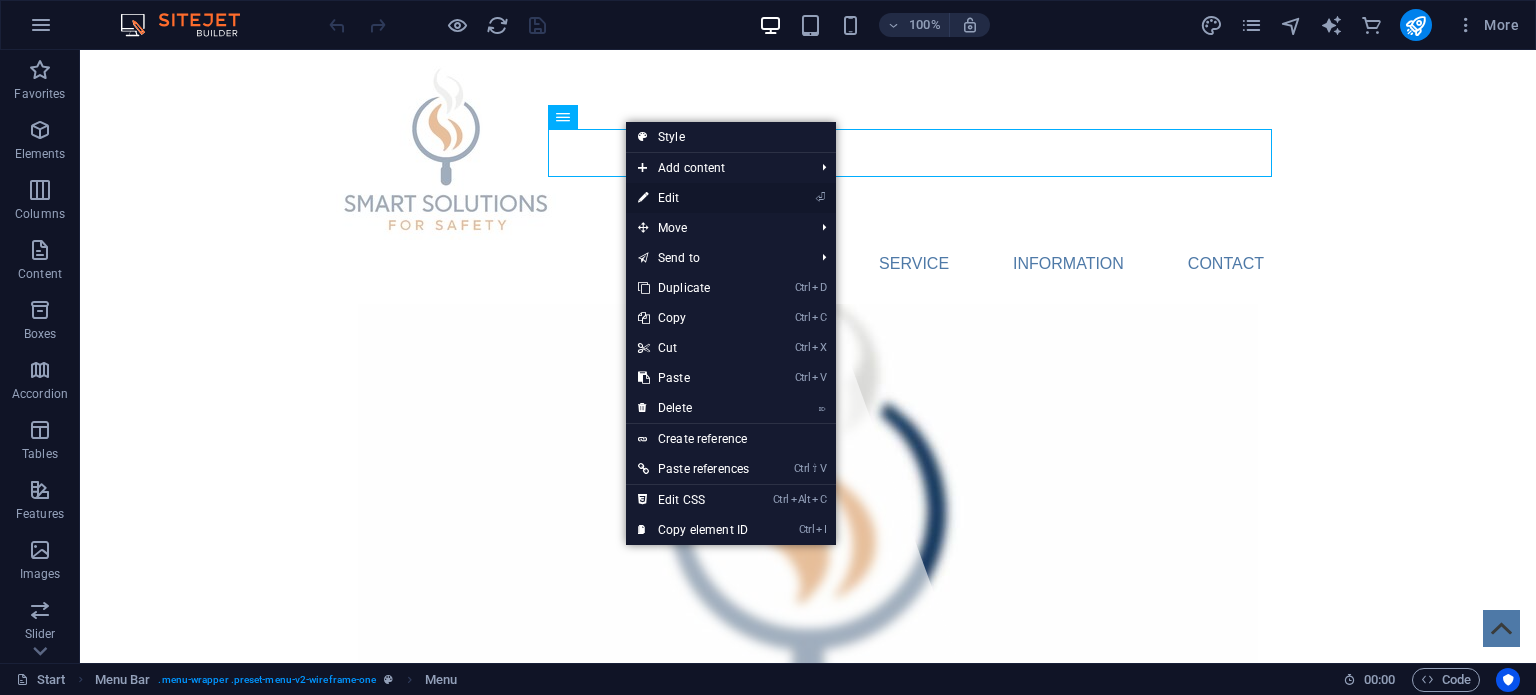 click on "⏎  Edit" at bounding box center [693, 198] 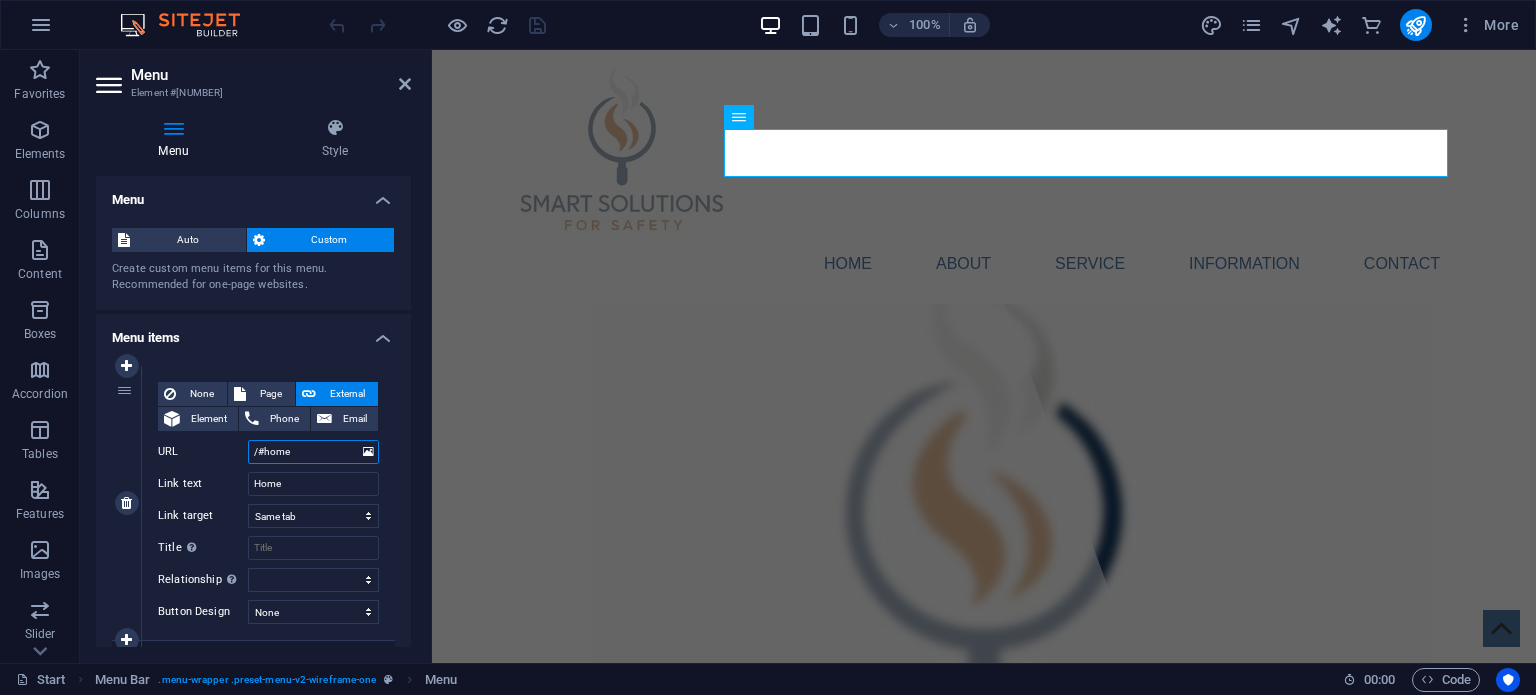click on "/#home" at bounding box center (313, 452) 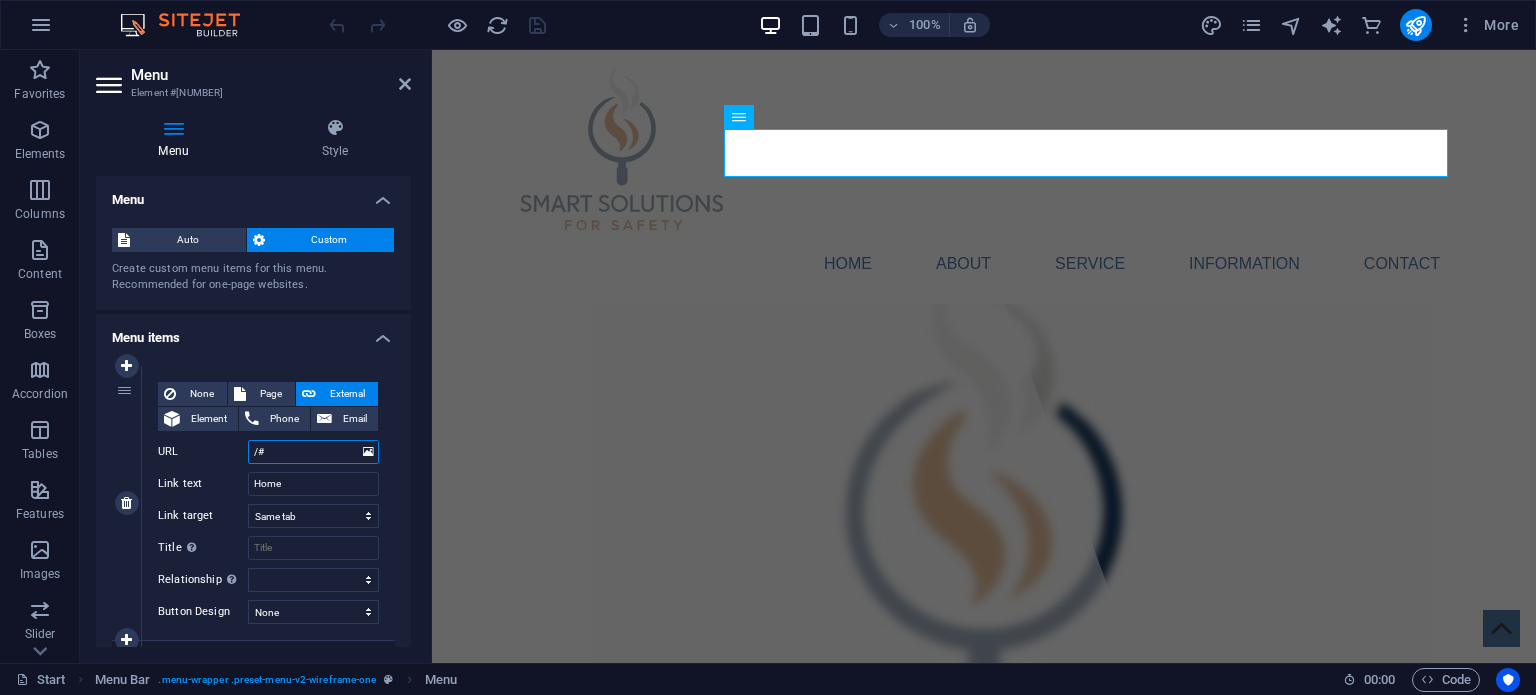 type on "/" 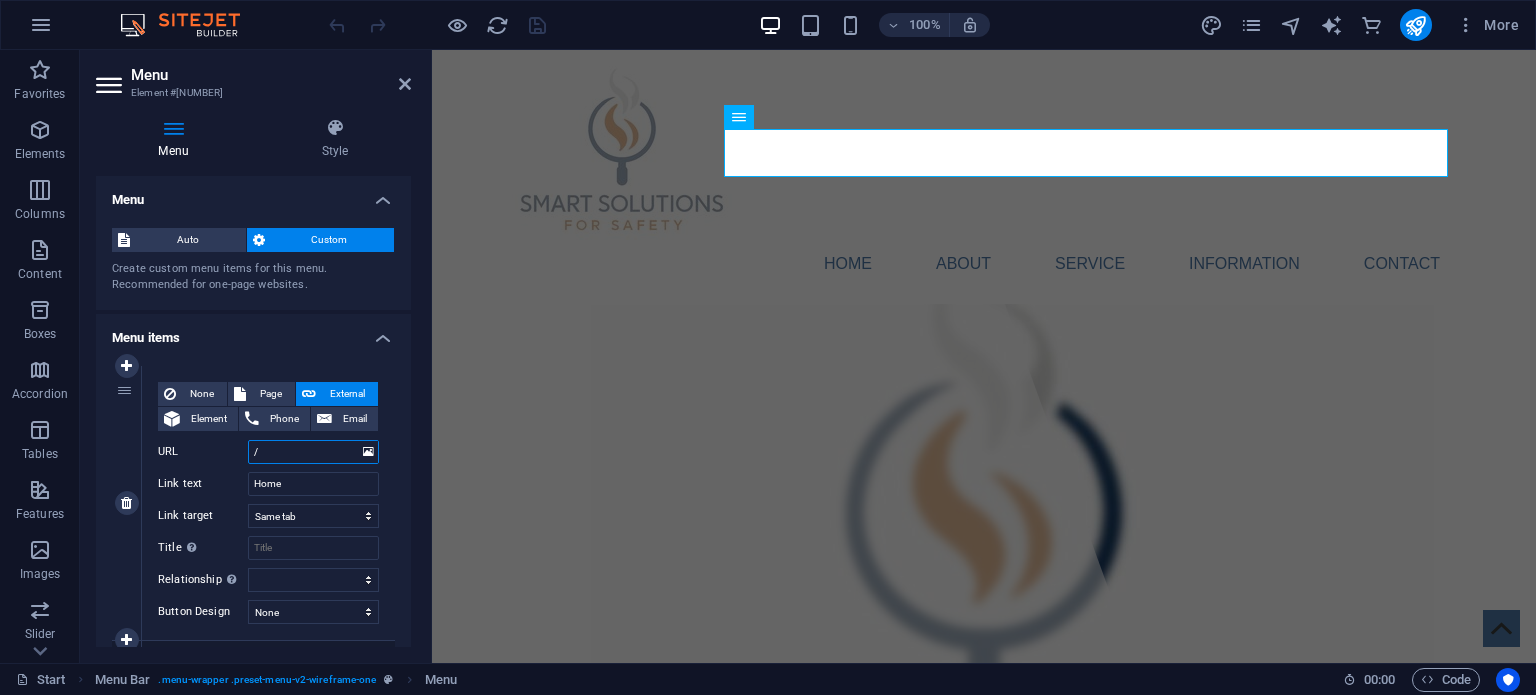 select 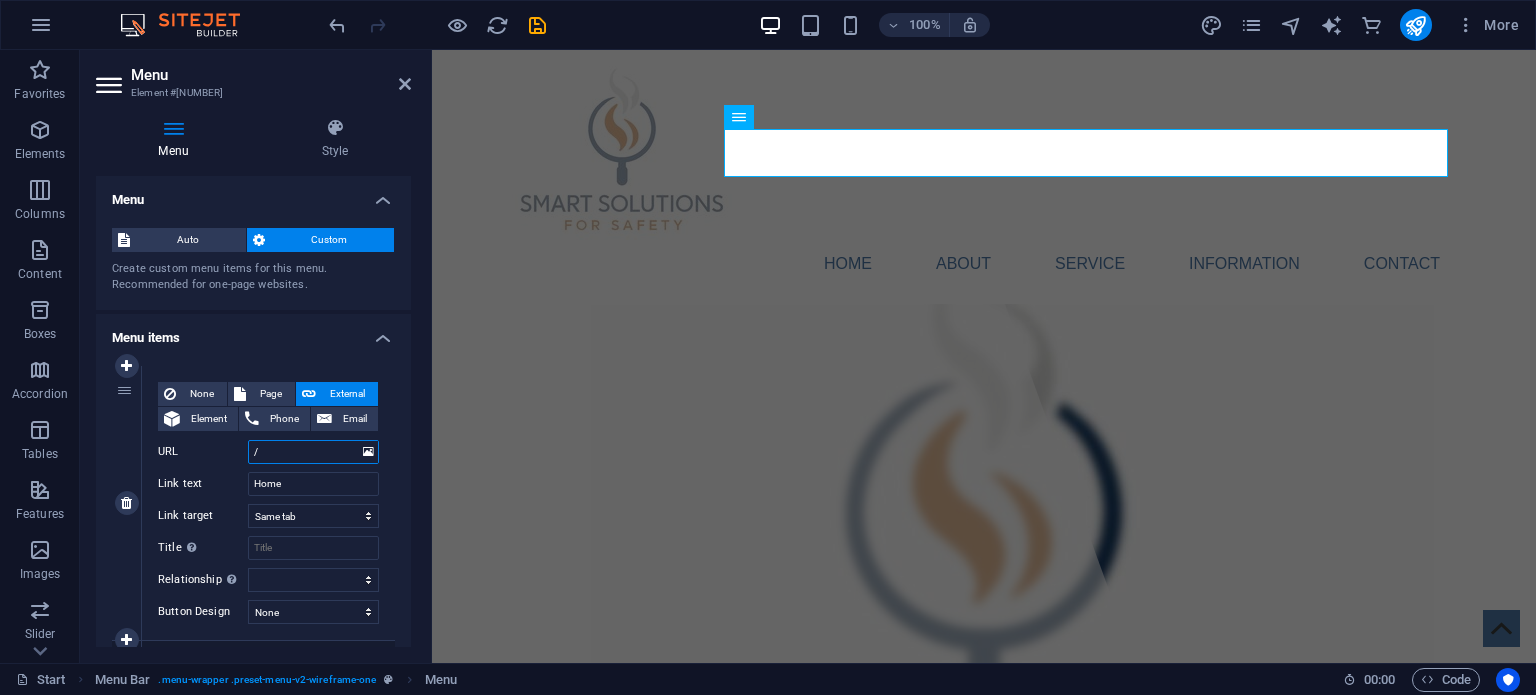 type 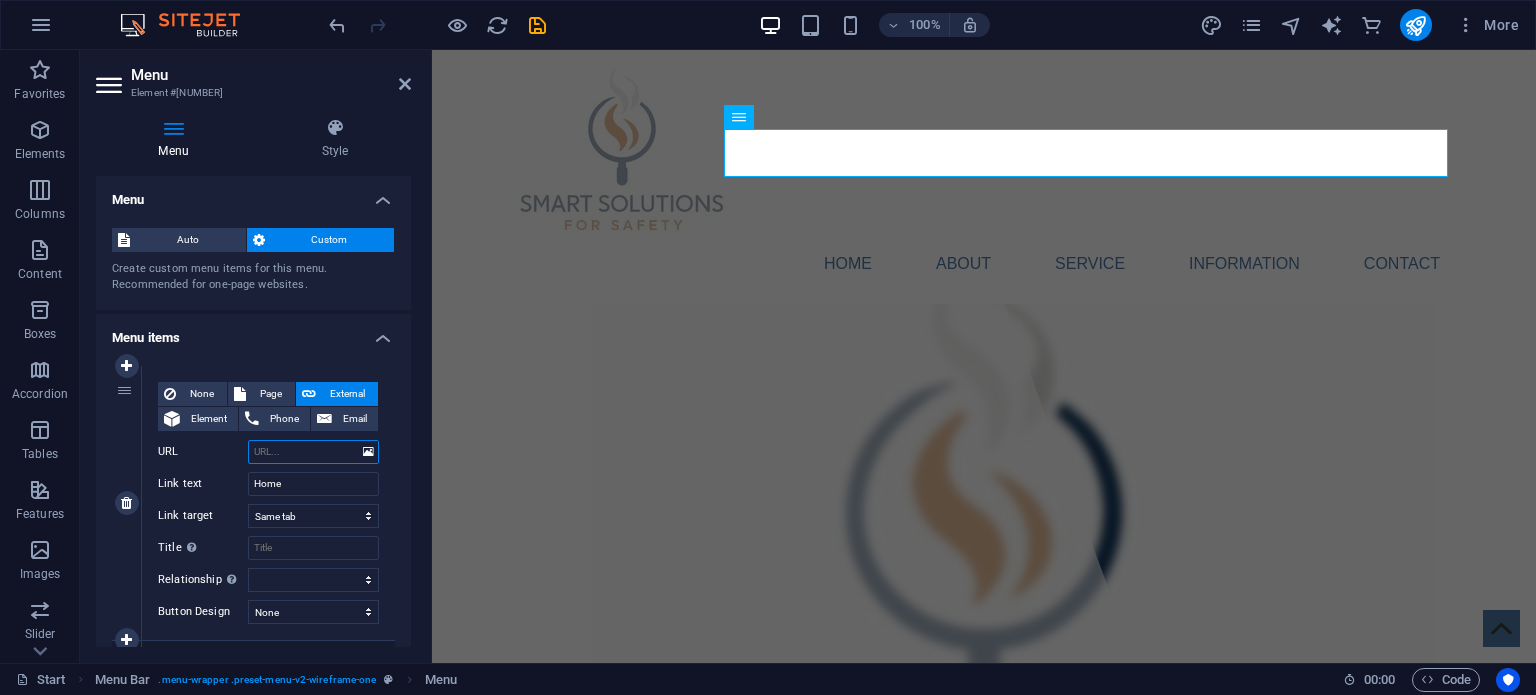 select 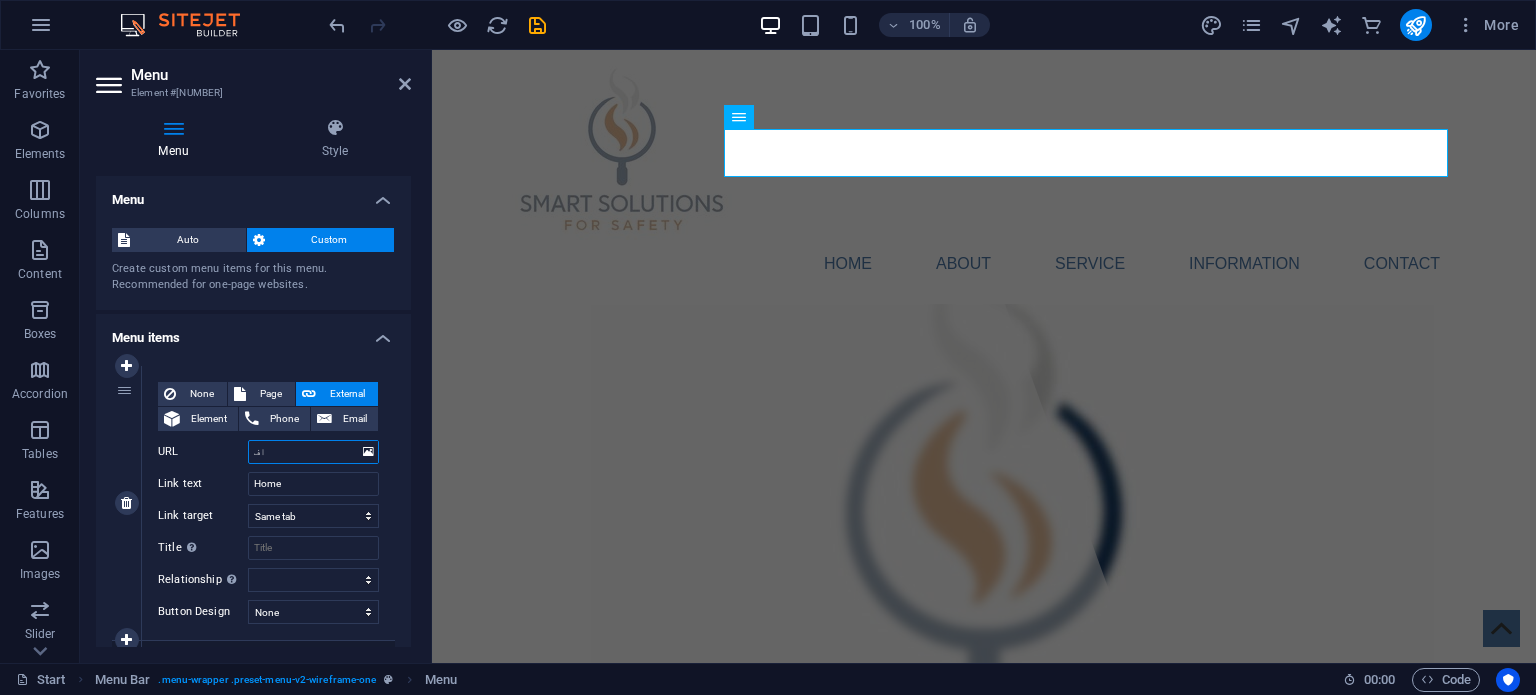 type on "افف" 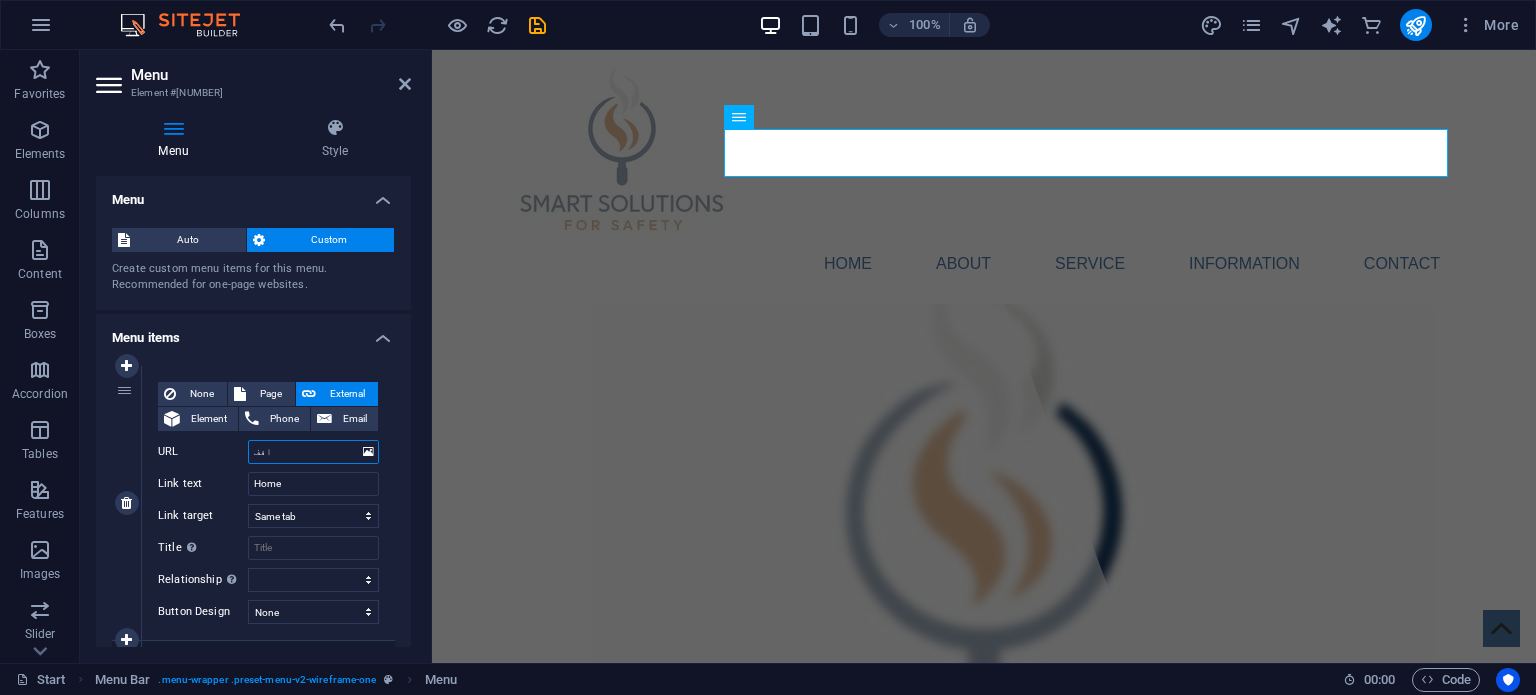 select 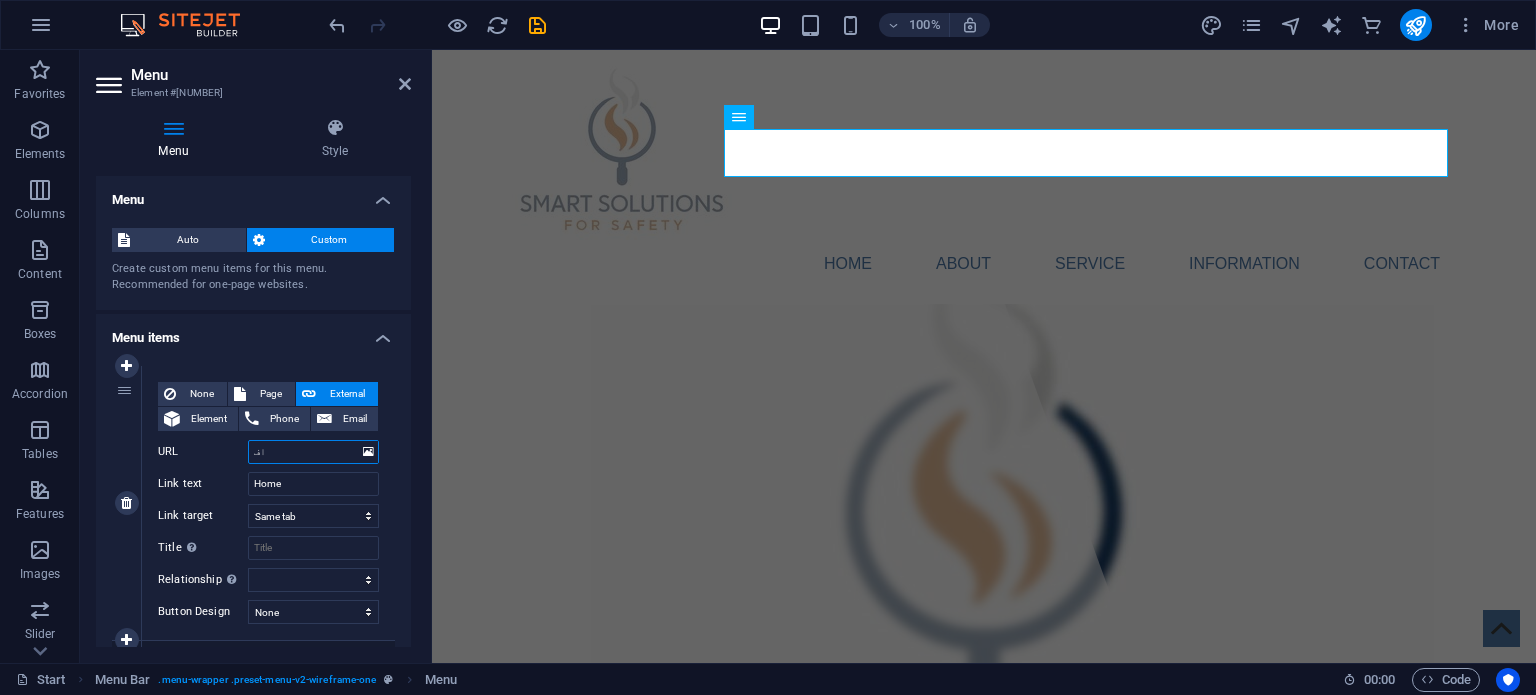 type on "ا" 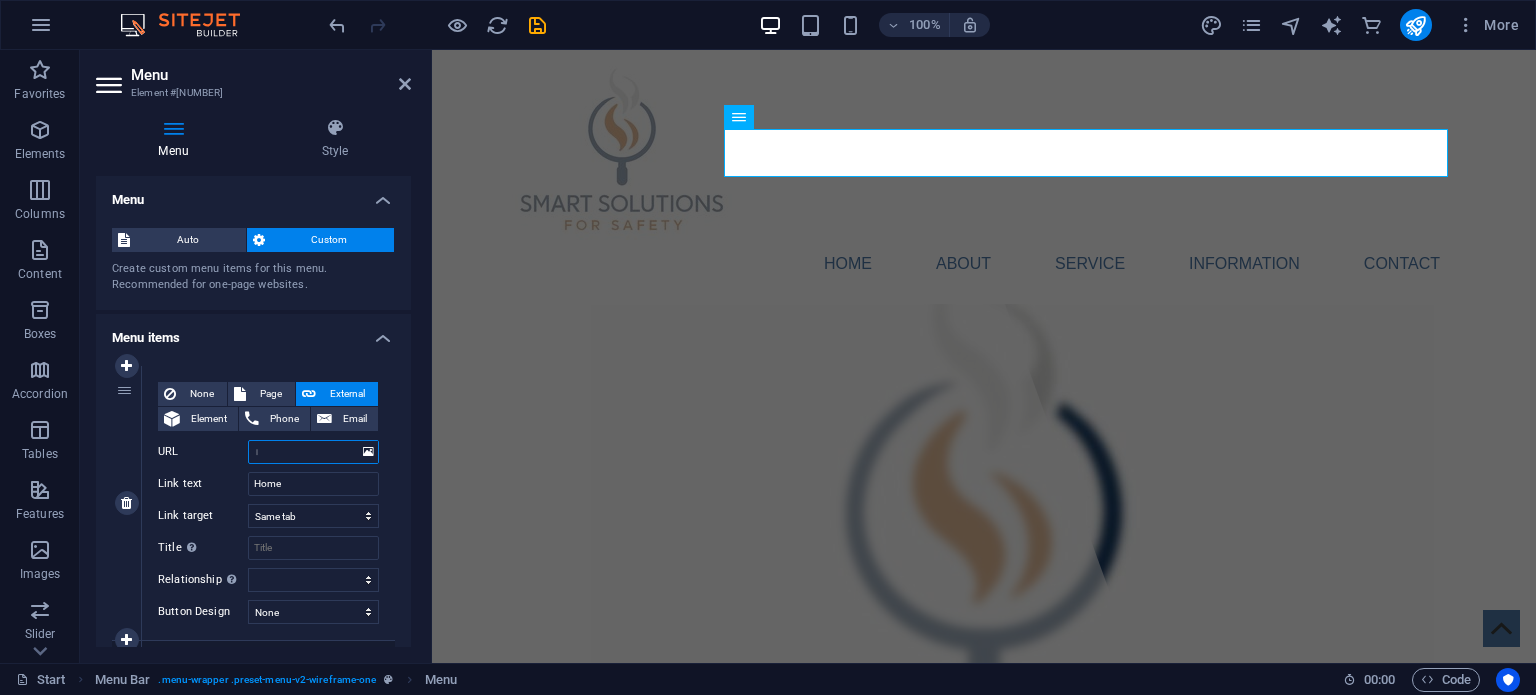 type 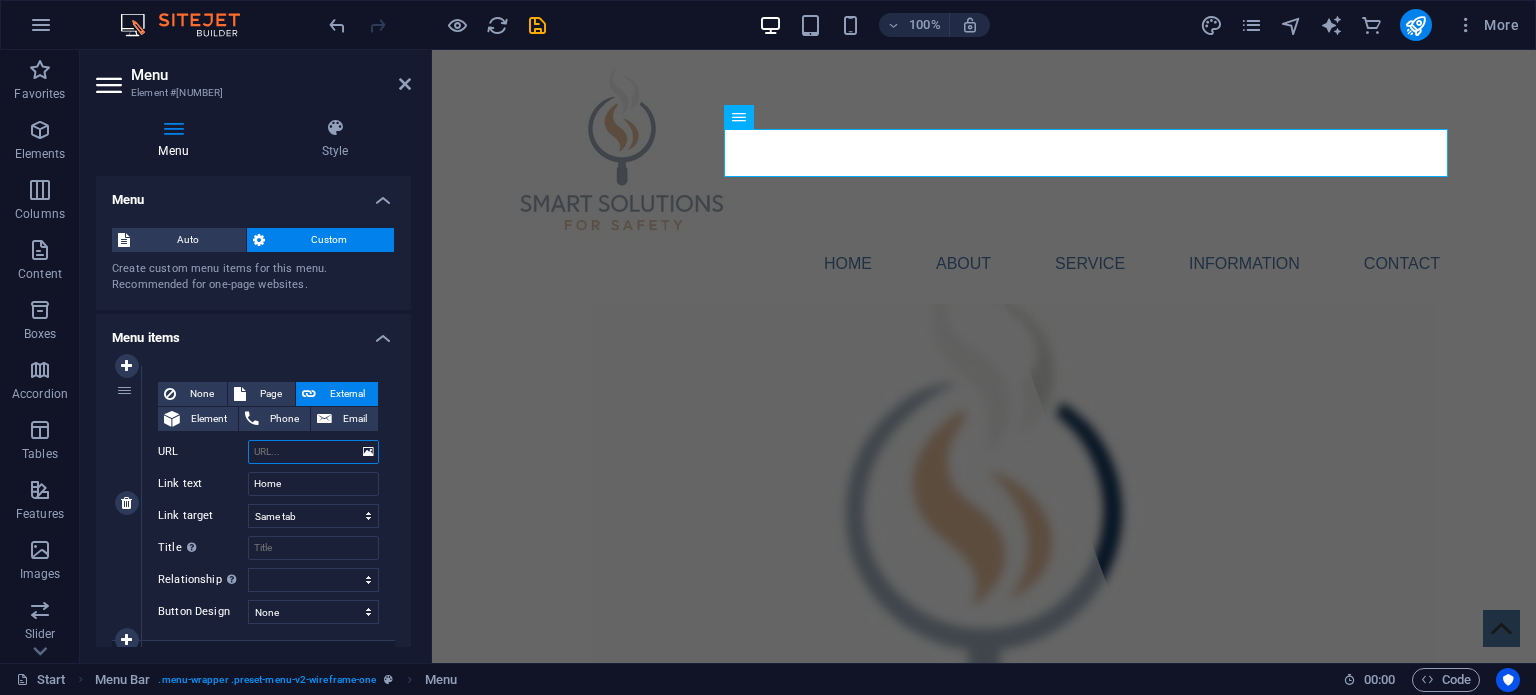 select 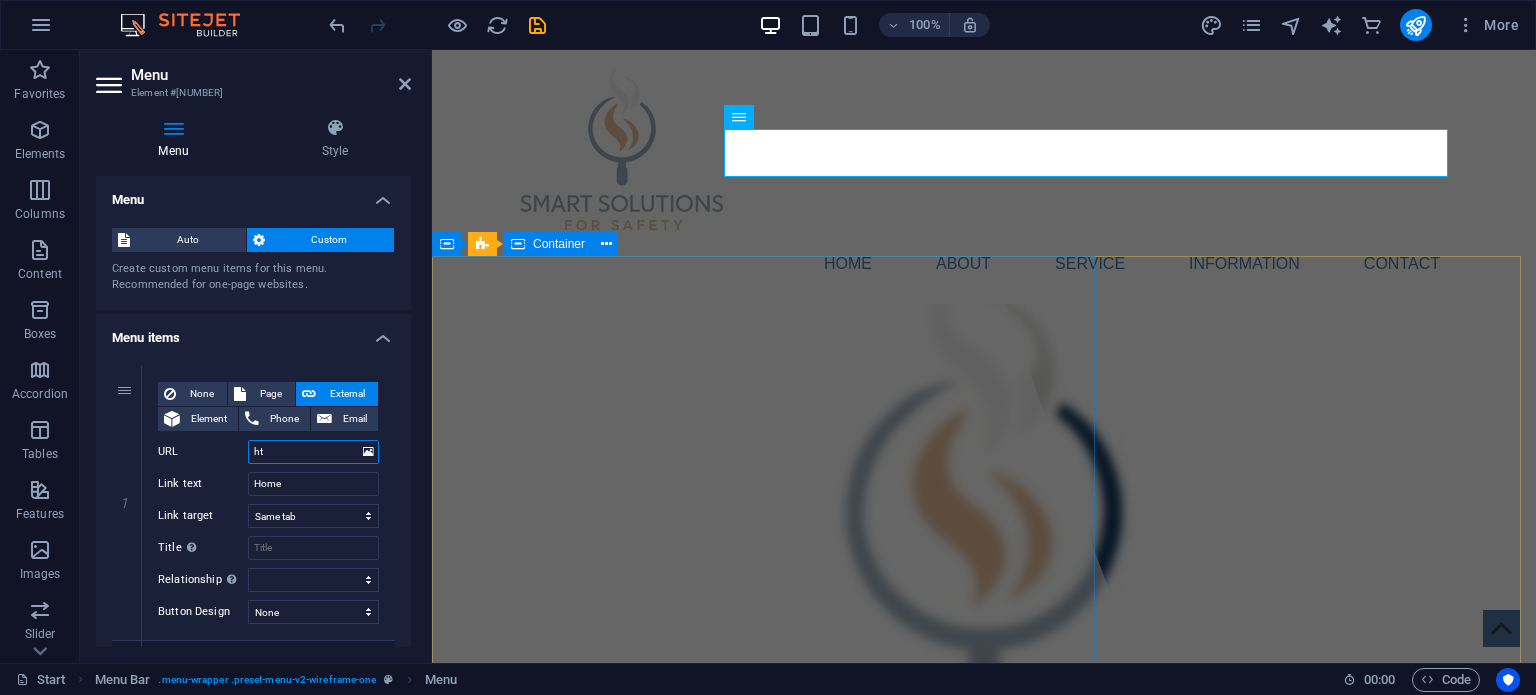 type on "htt" 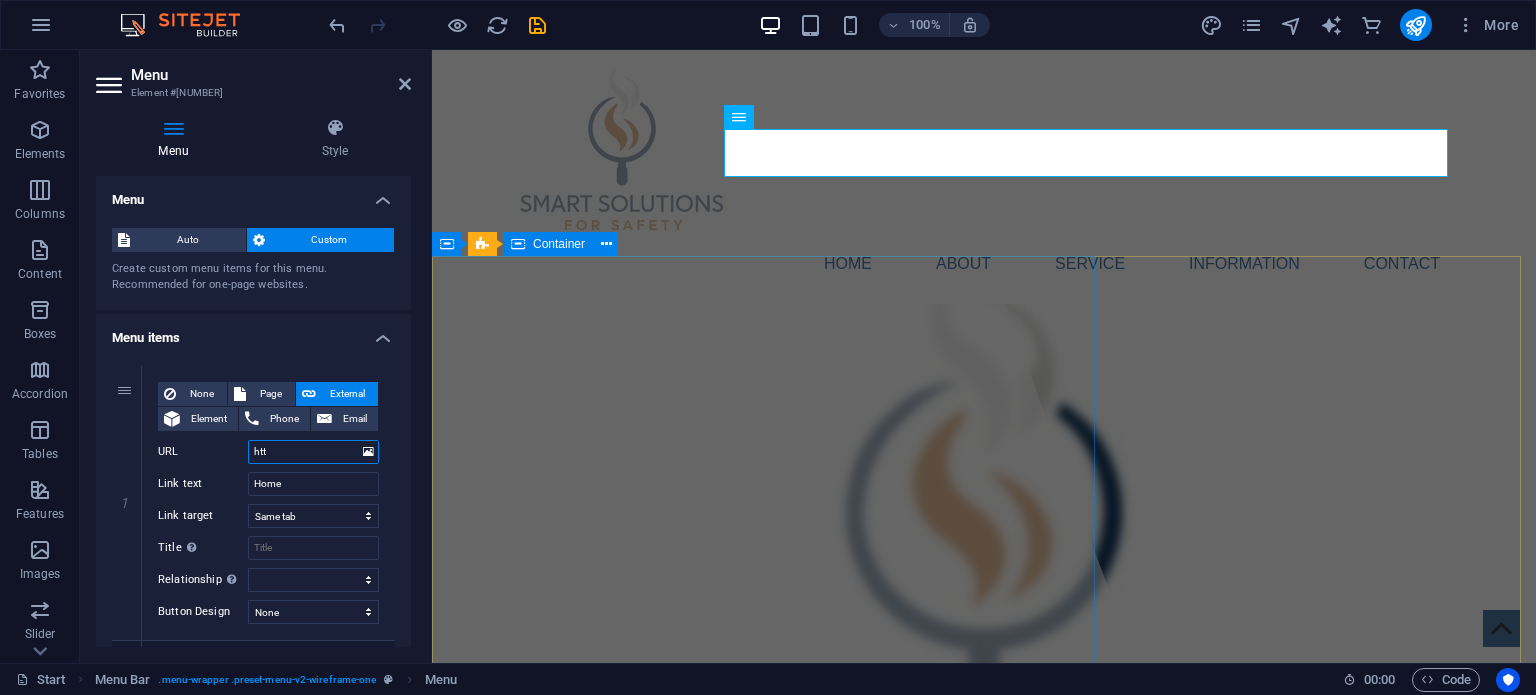 select 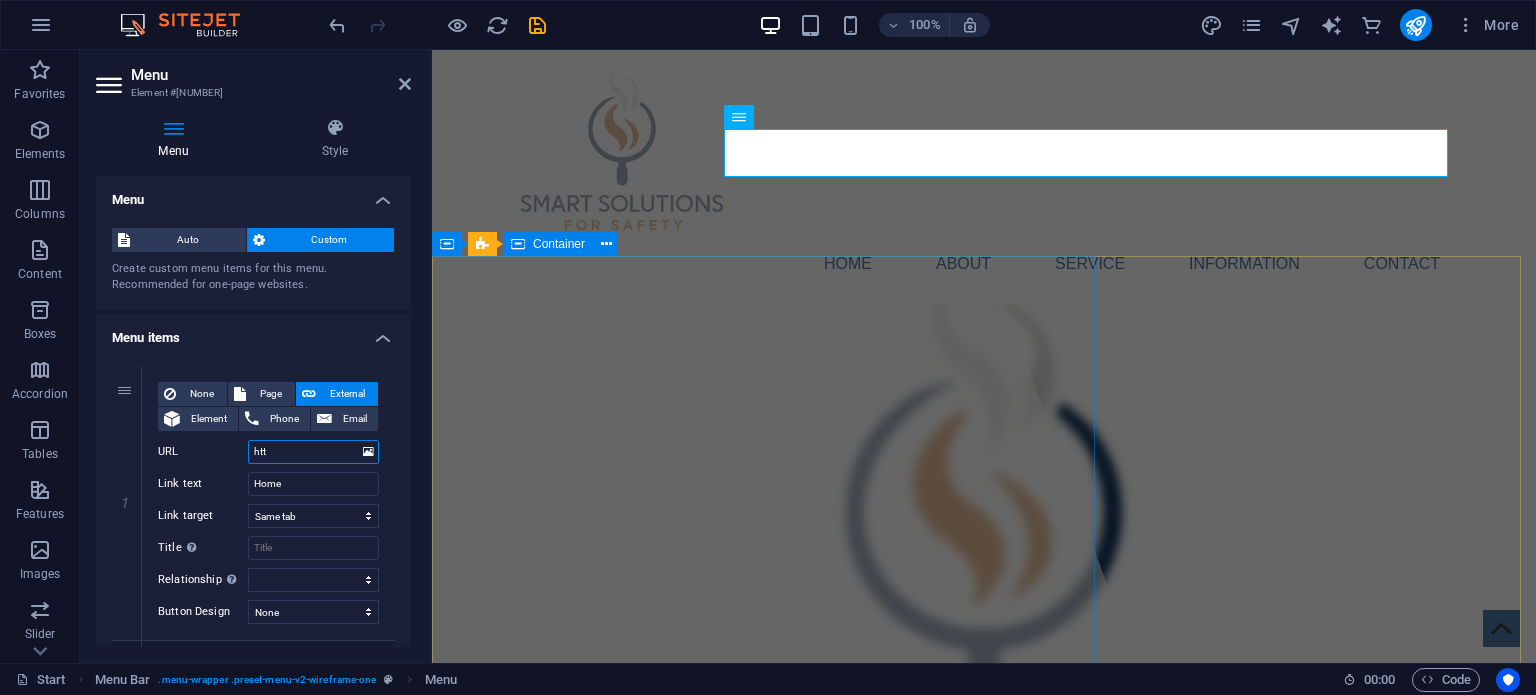 select 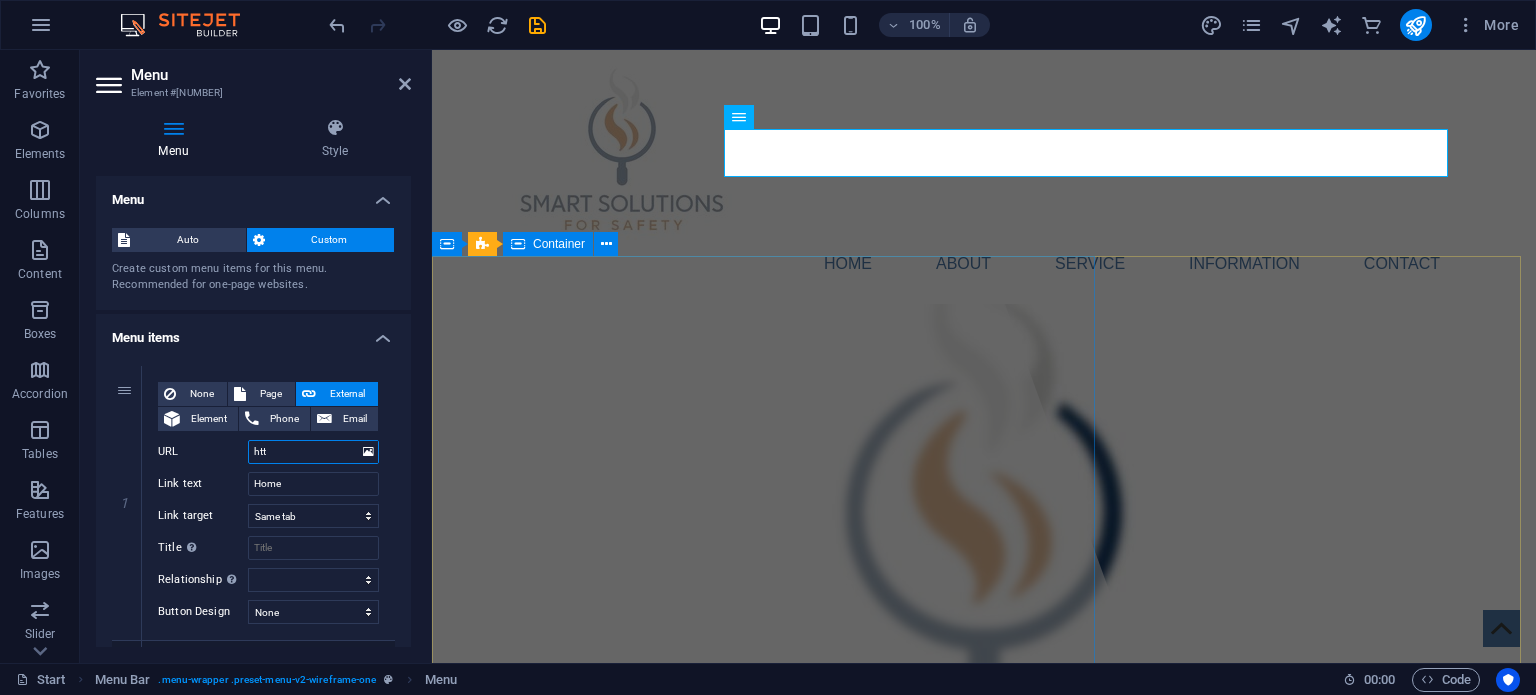 select 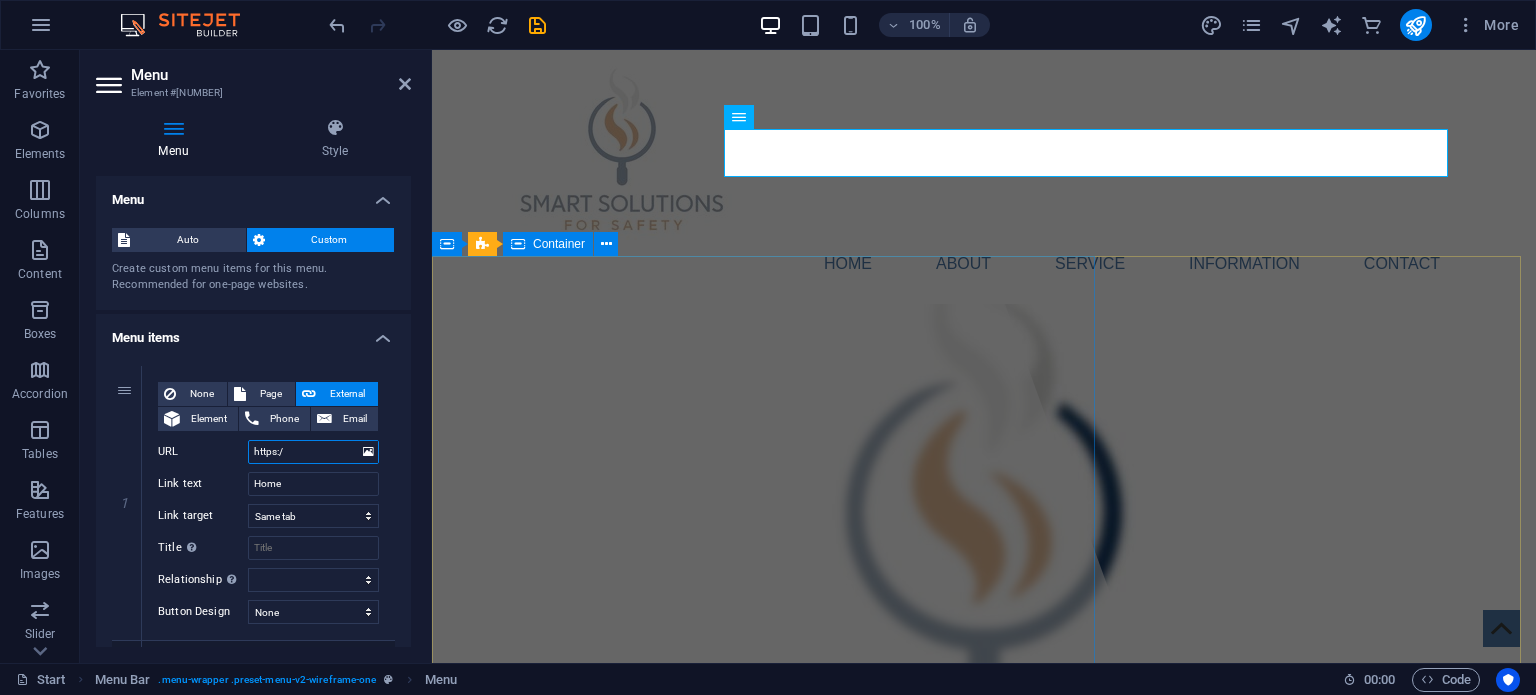 type on "https://" 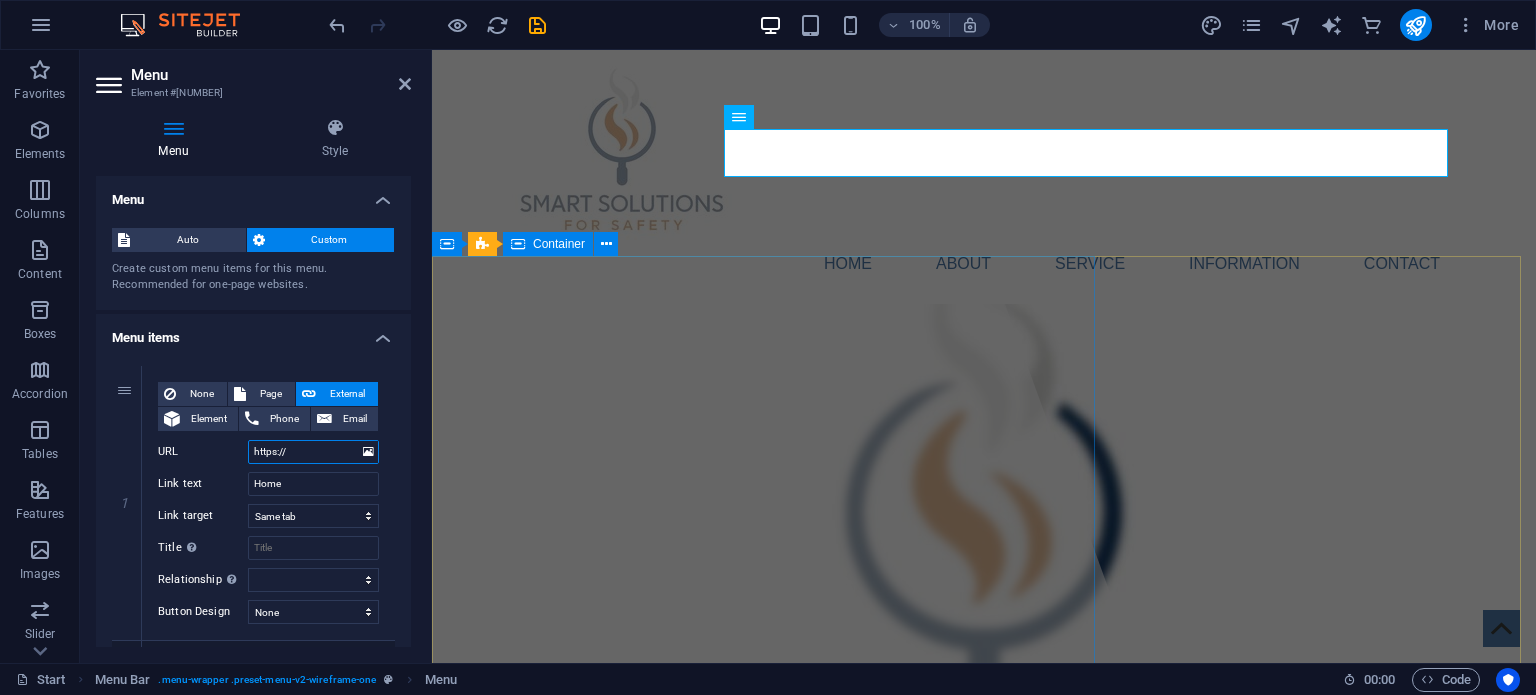 select 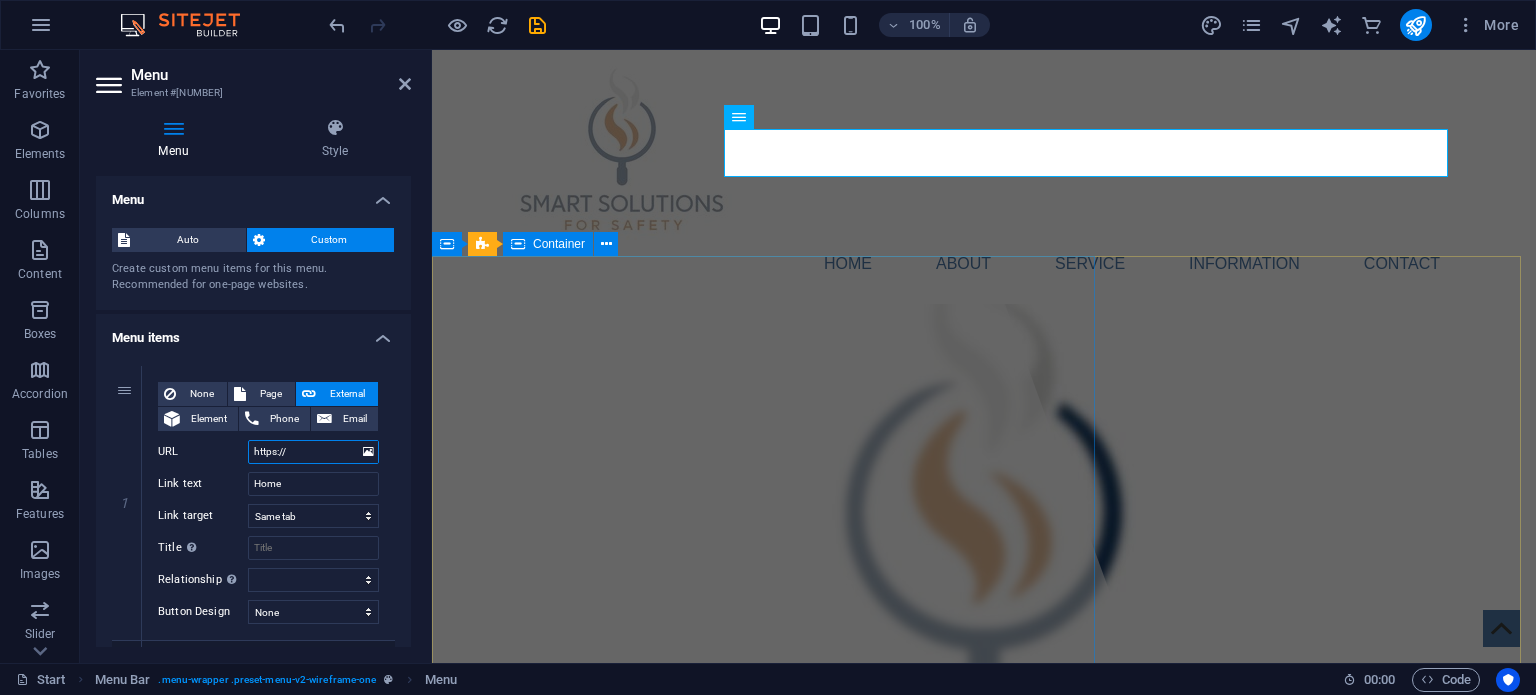 select 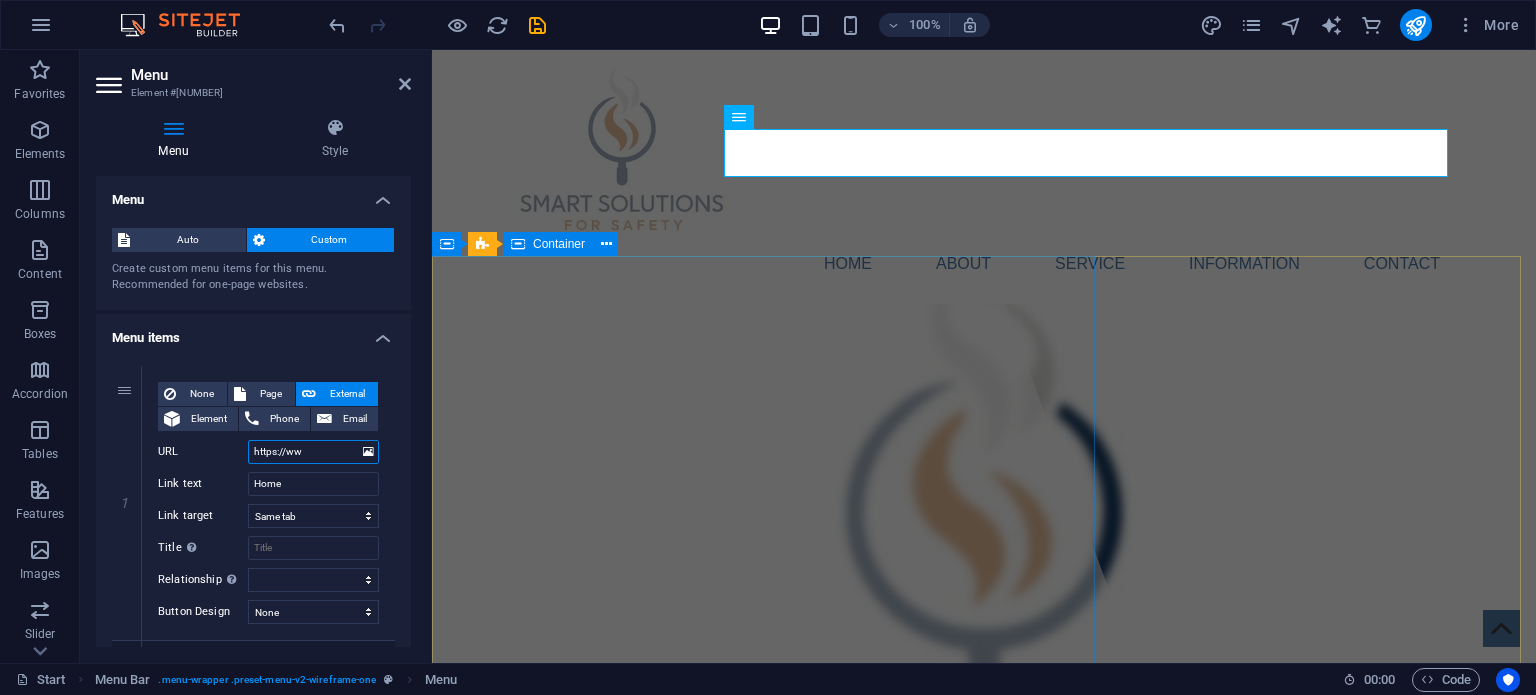 type on "https://www" 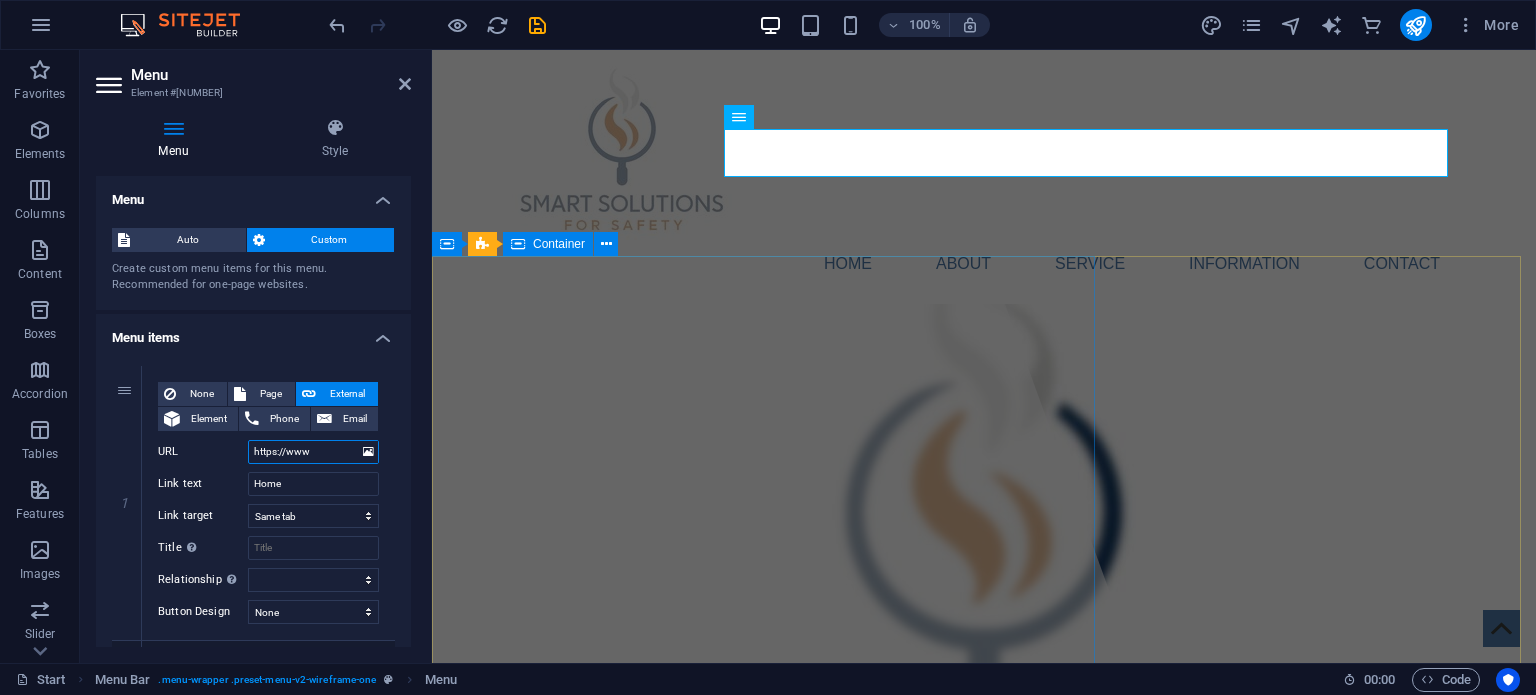select 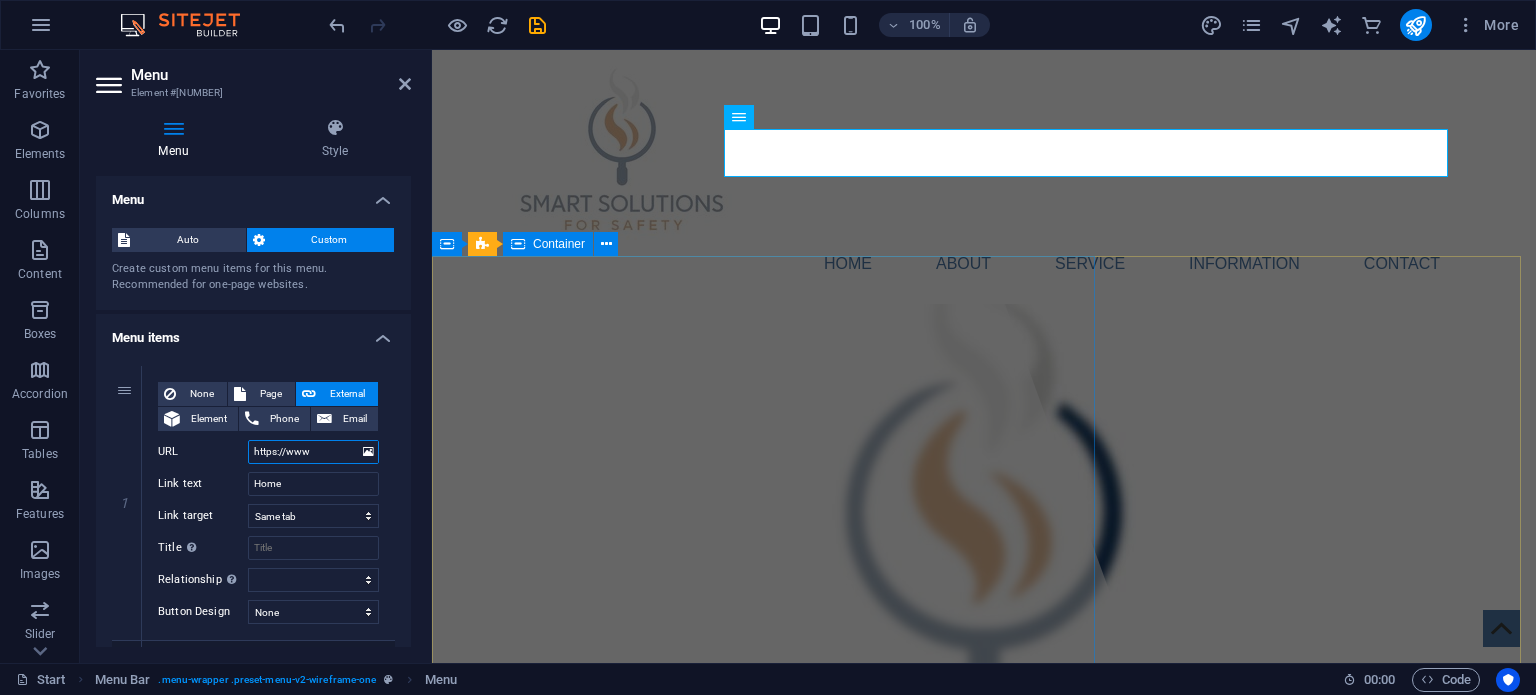 select 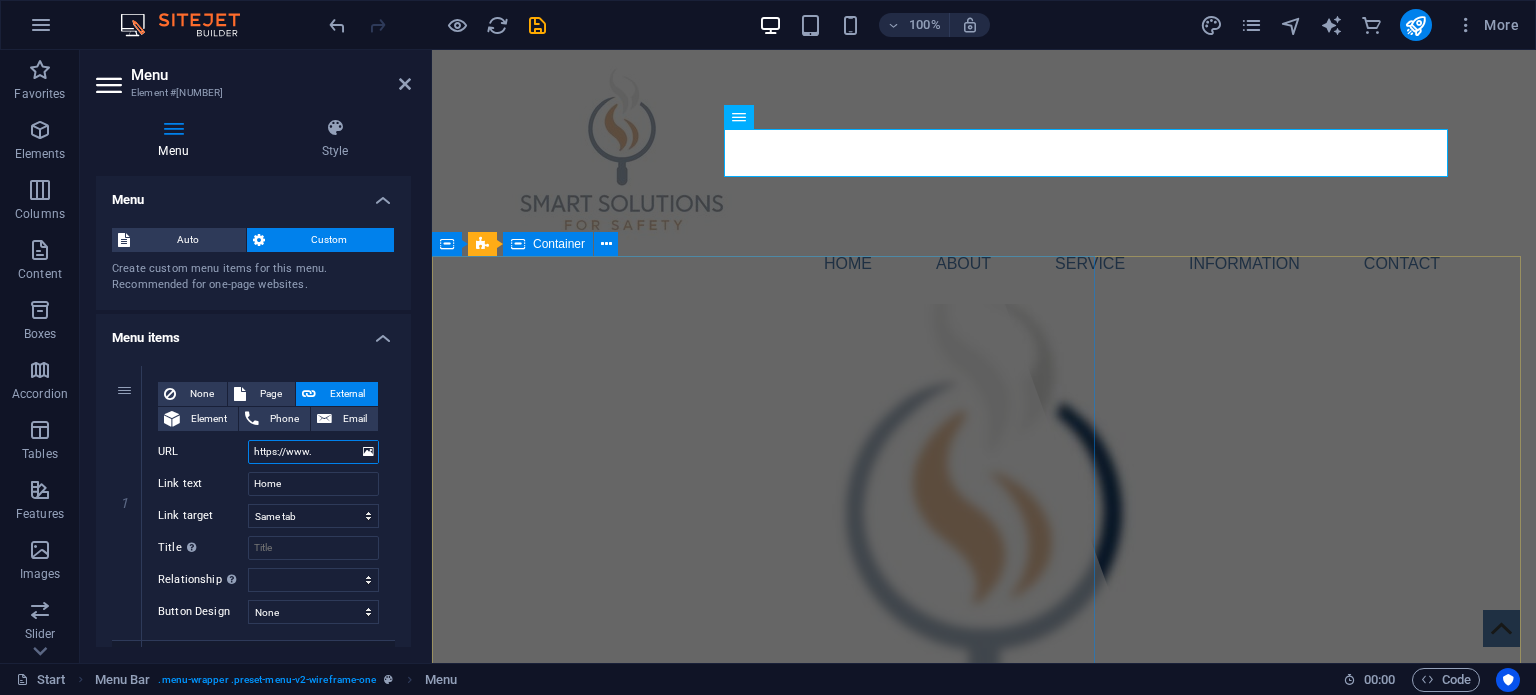 select 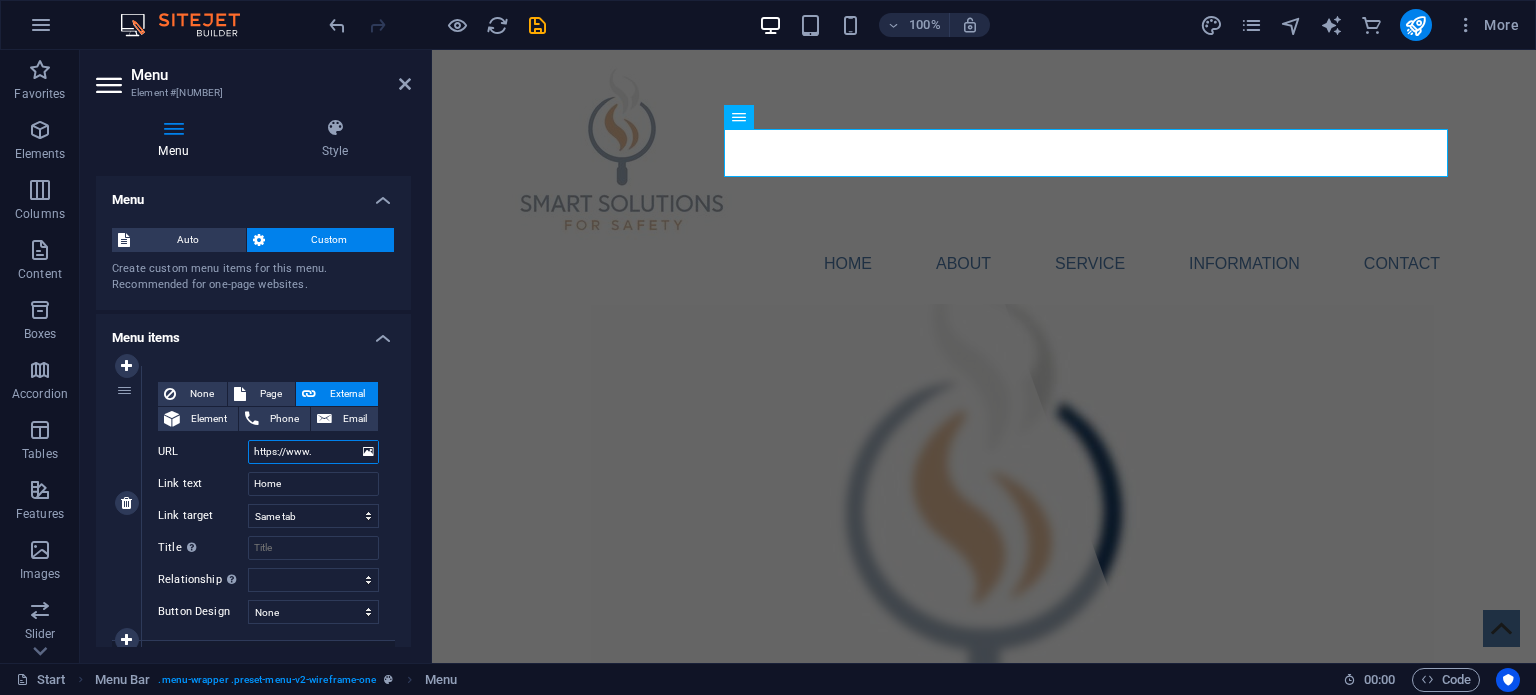 paste on "[EXAMPLE.COM]" 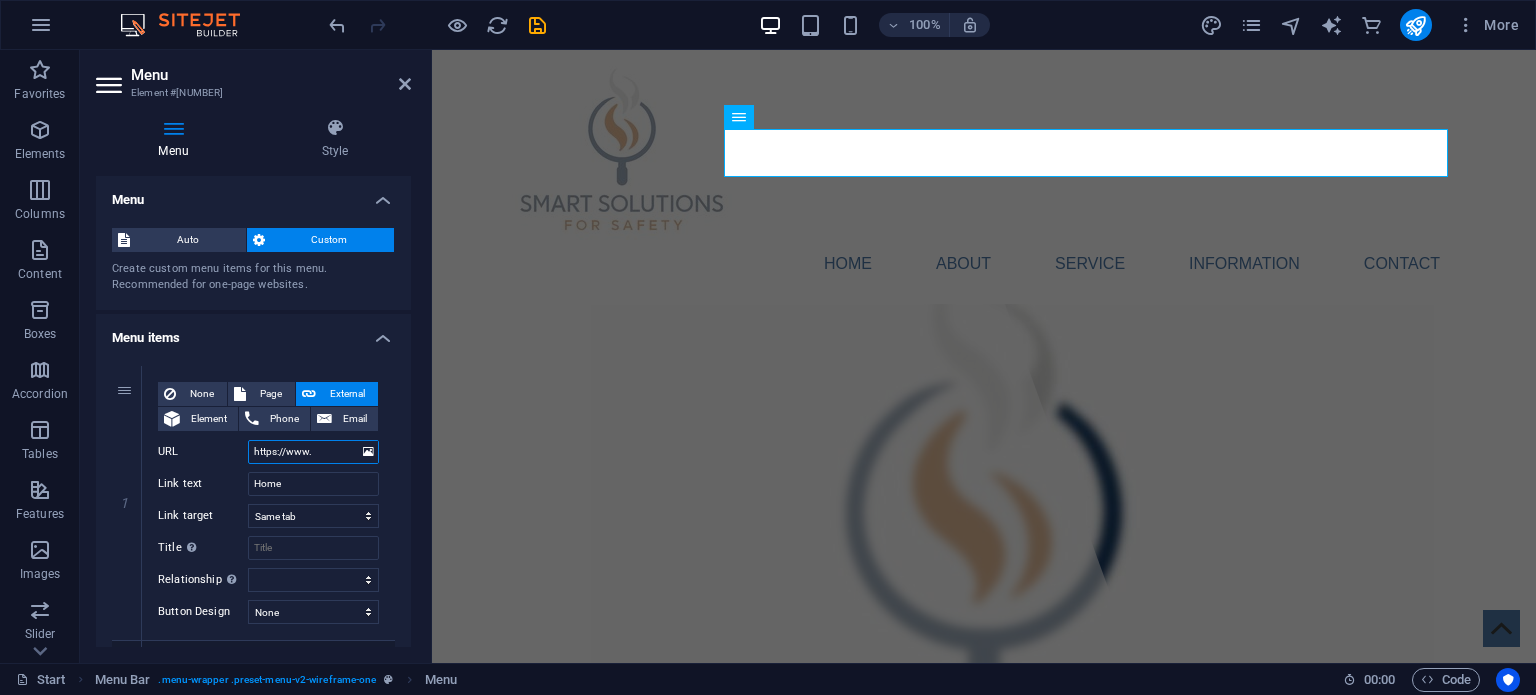 type on "https://www.[EXAMPLE.COM]" 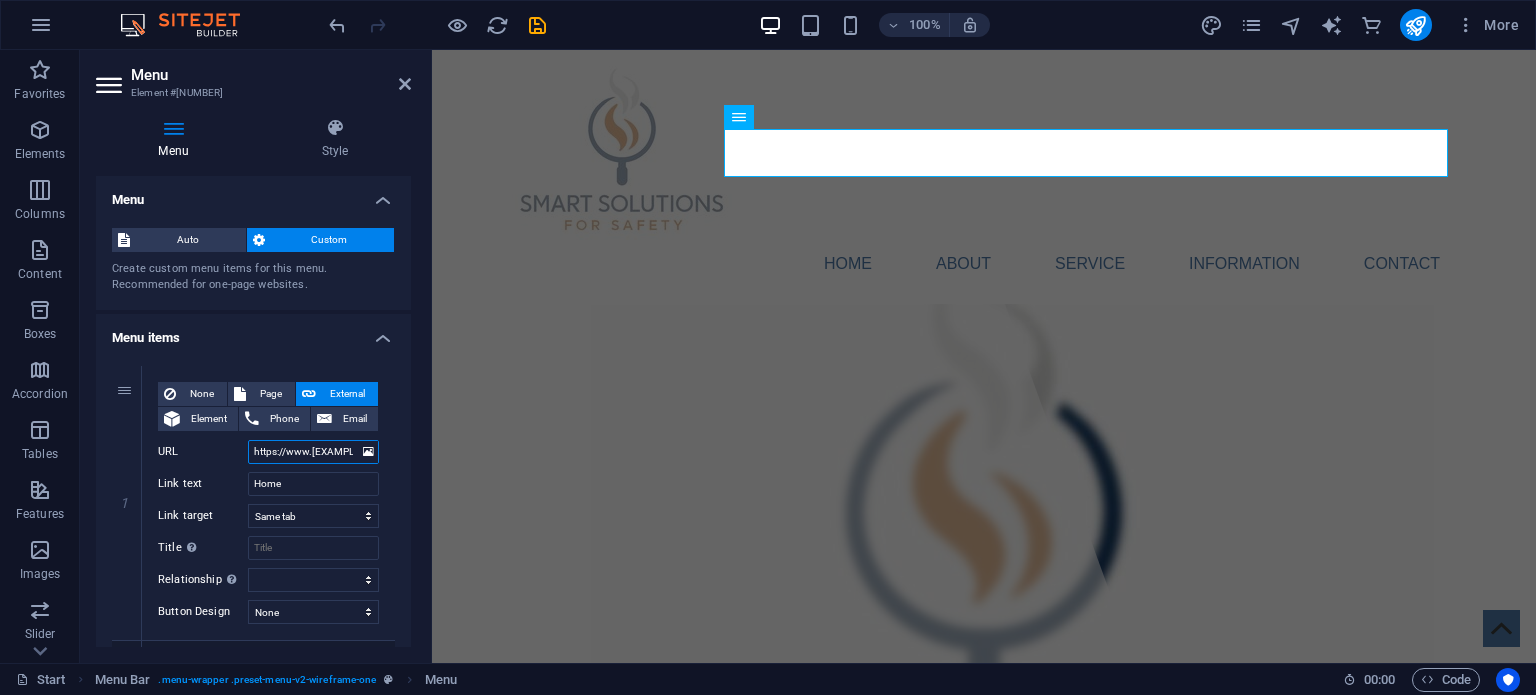 scroll, scrollTop: 0, scrollLeft: 38, axis: horizontal 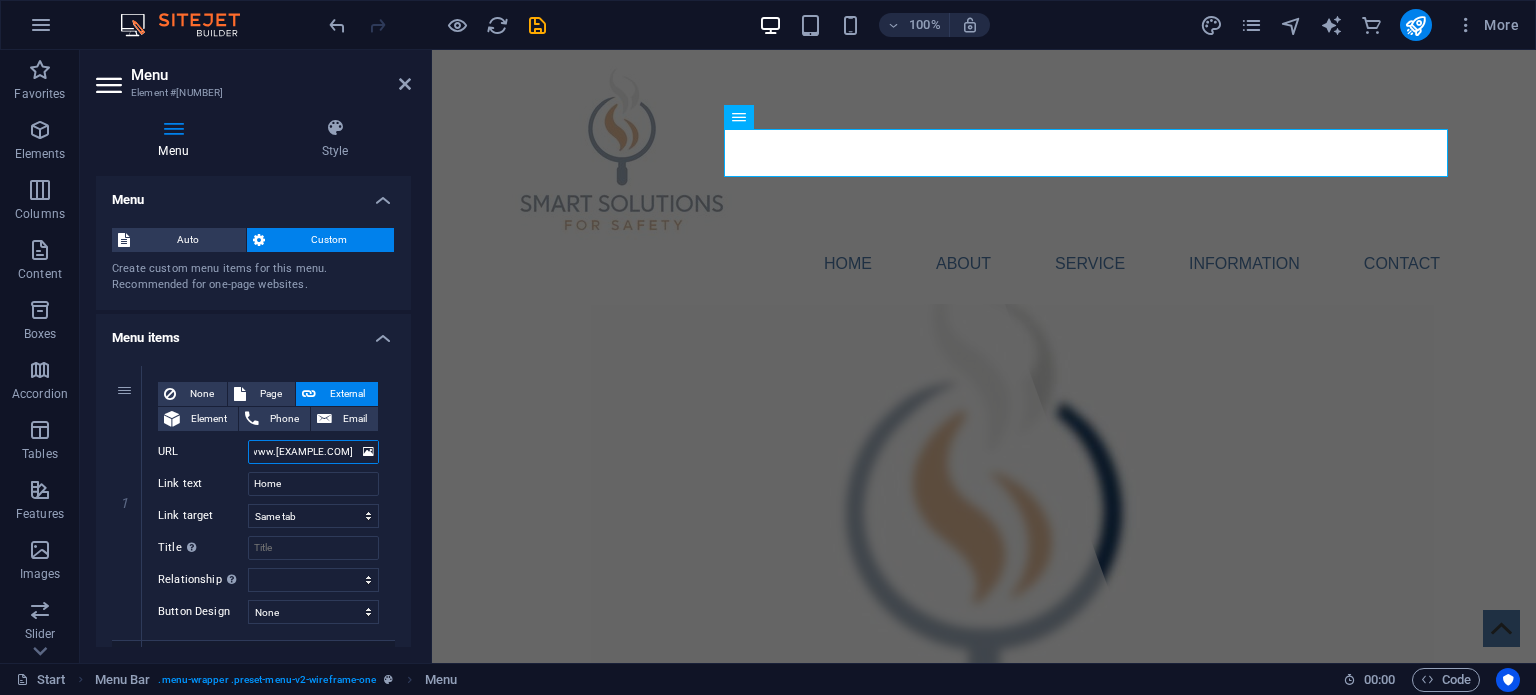 select 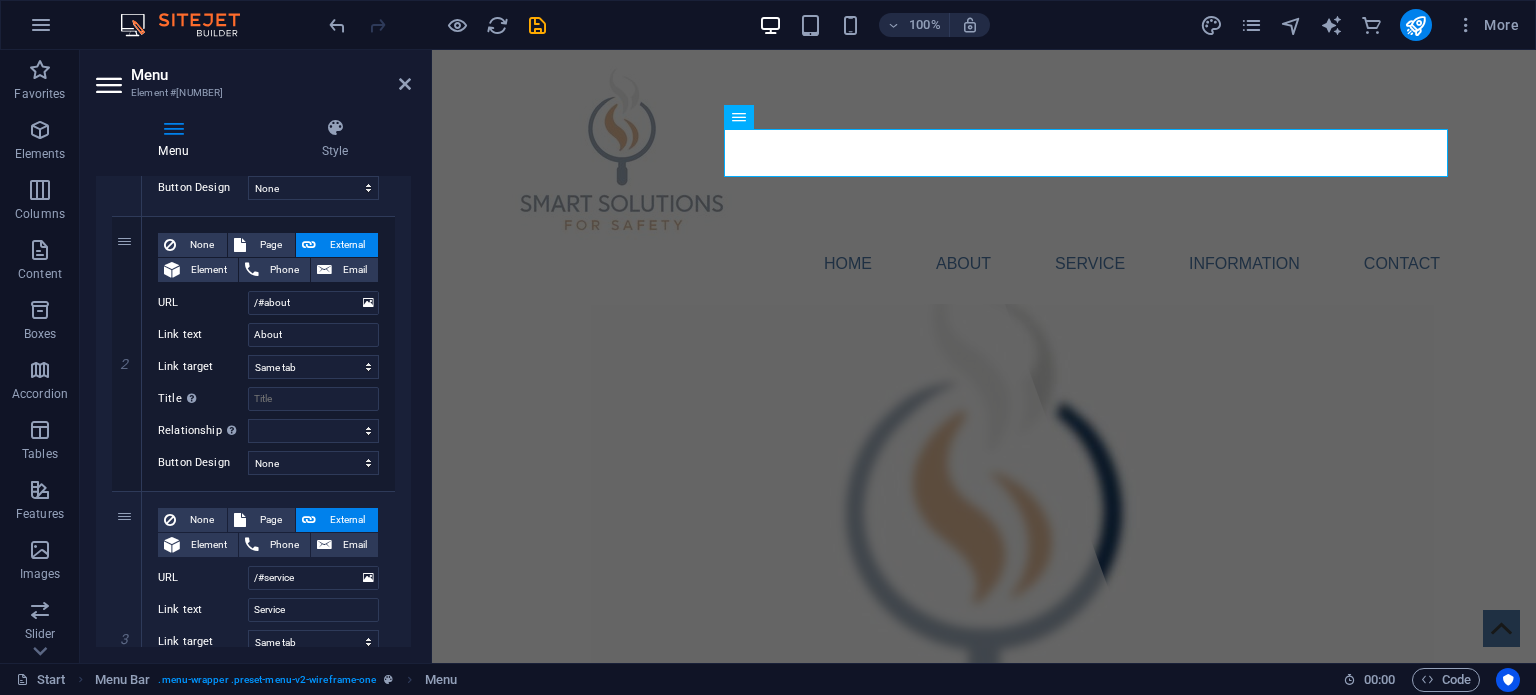 scroll, scrollTop: 0, scrollLeft: 0, axis: both 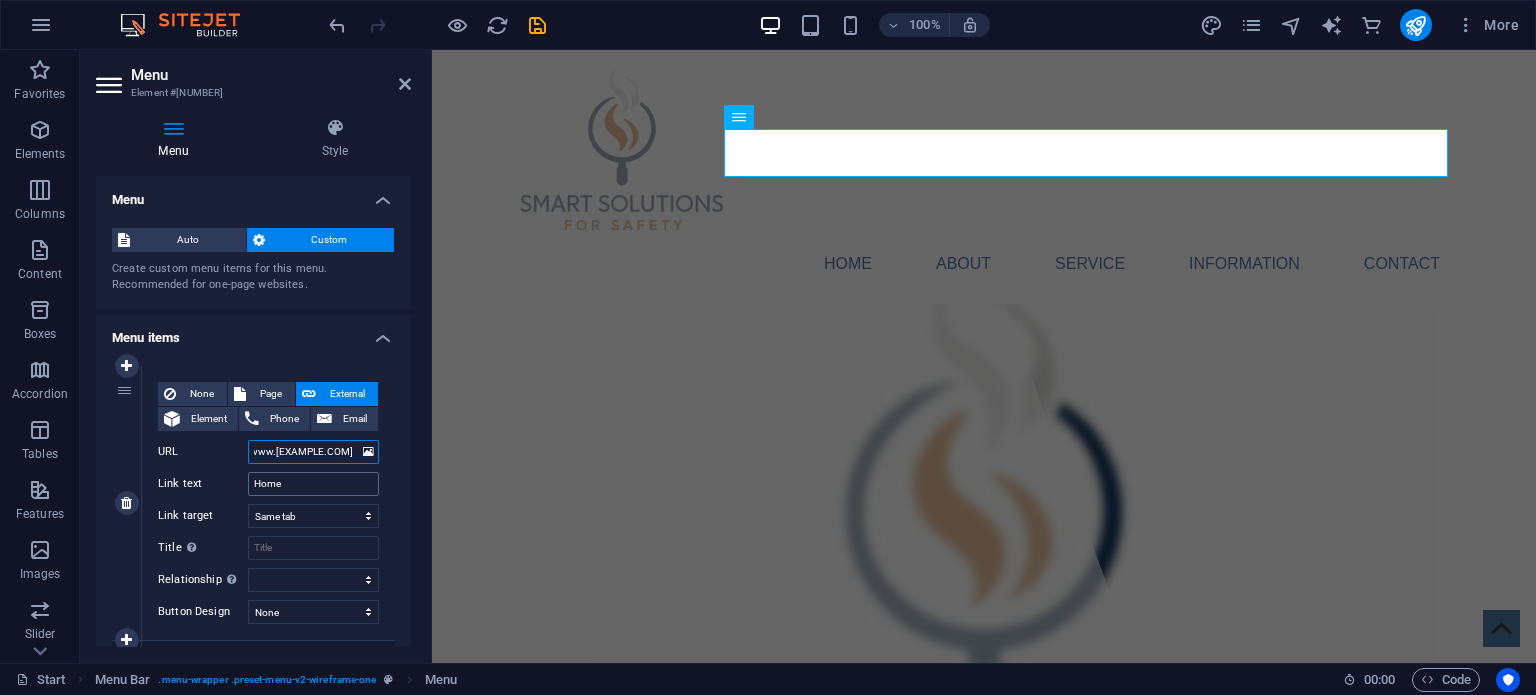 type on "https://www.[EXAMPLE.COM]" 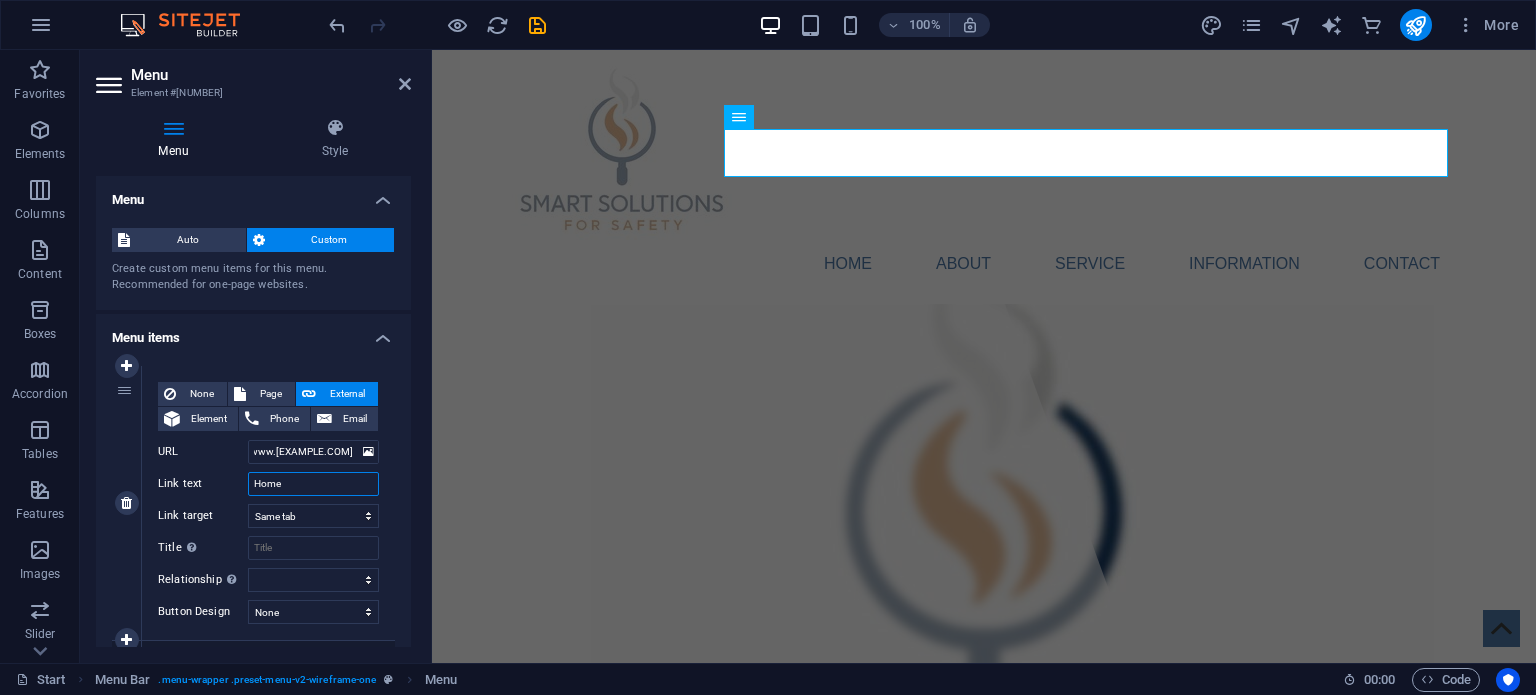 scroll, scrollTop: 0, scrollLeft: 0, axis: both 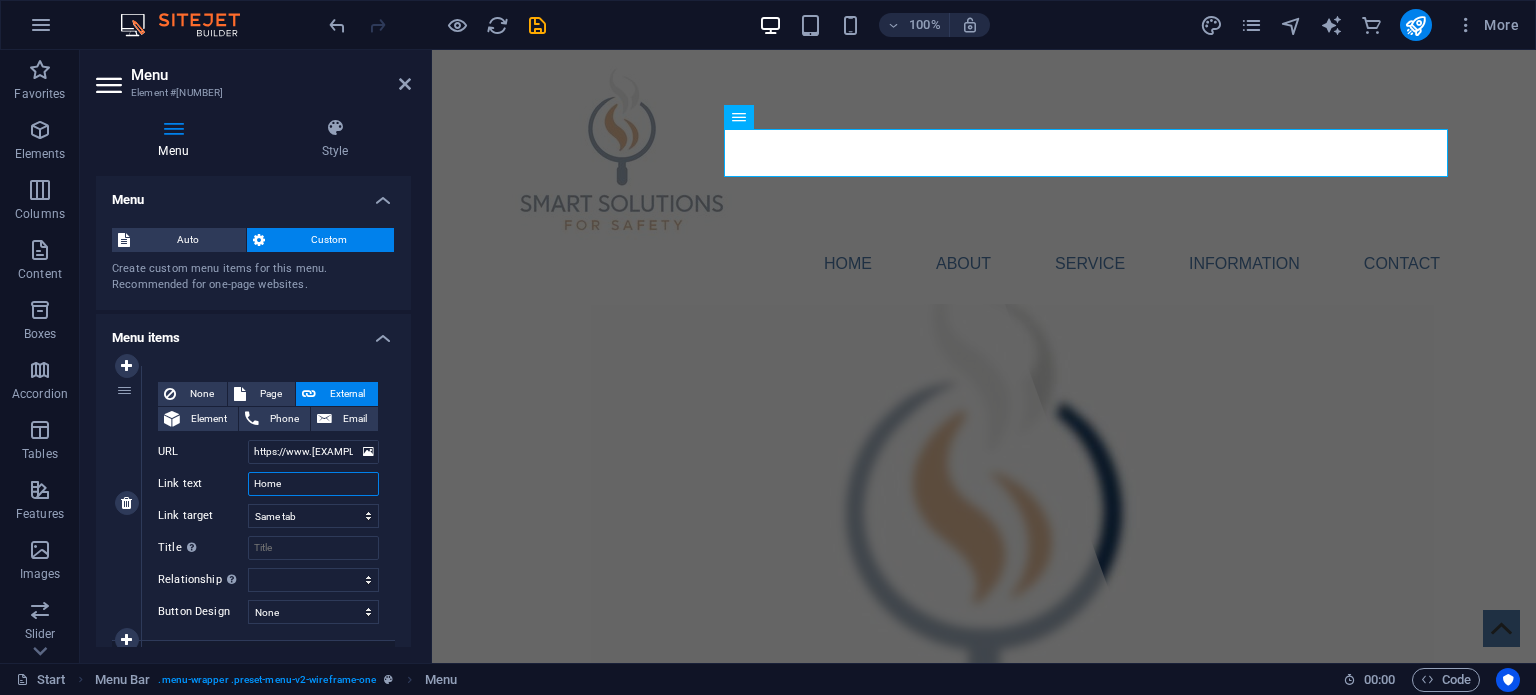 click on "Home" at bounding box center [313, 484] 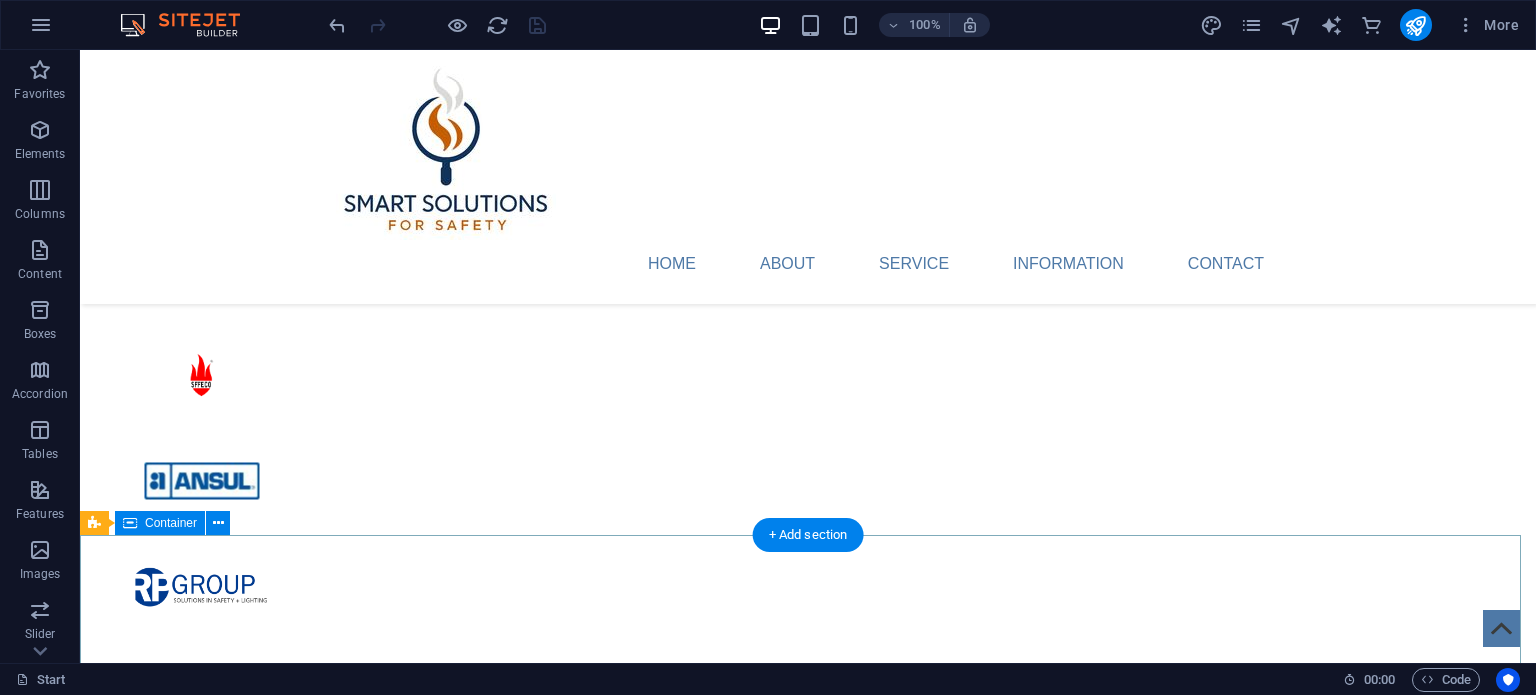 scroll, scrollTop: 7587, scrollLeft: 0, axis: vertical 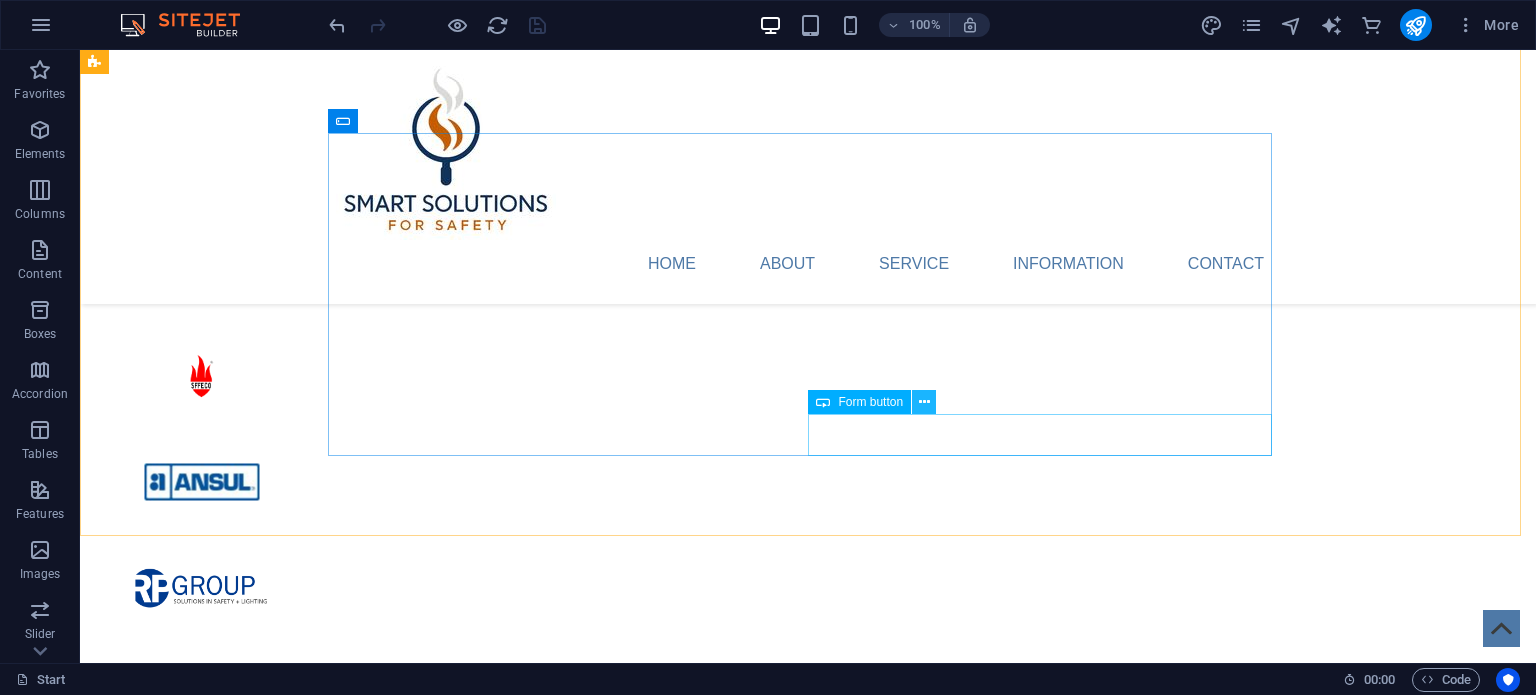 click at bounding box center (924, 402) 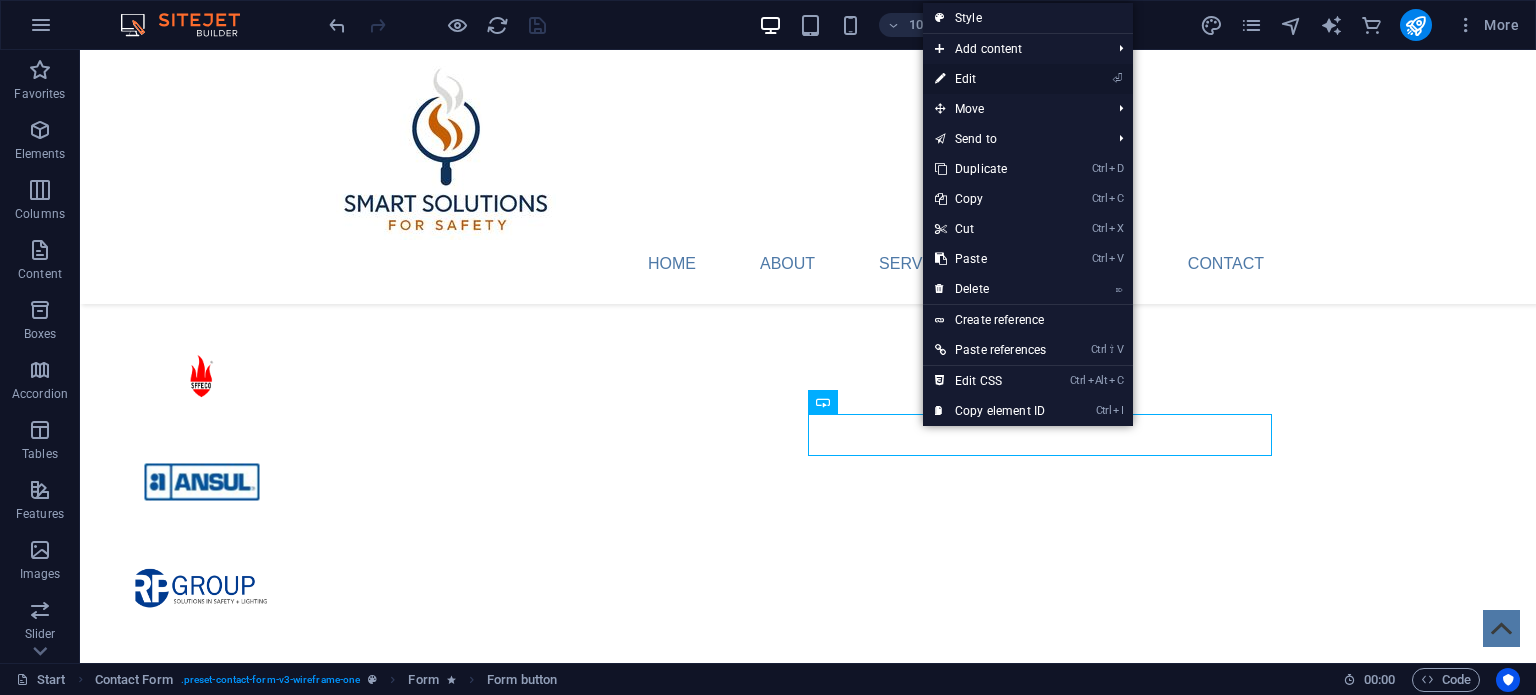click on "⏎  Edit" at bounding box center [990, 79] 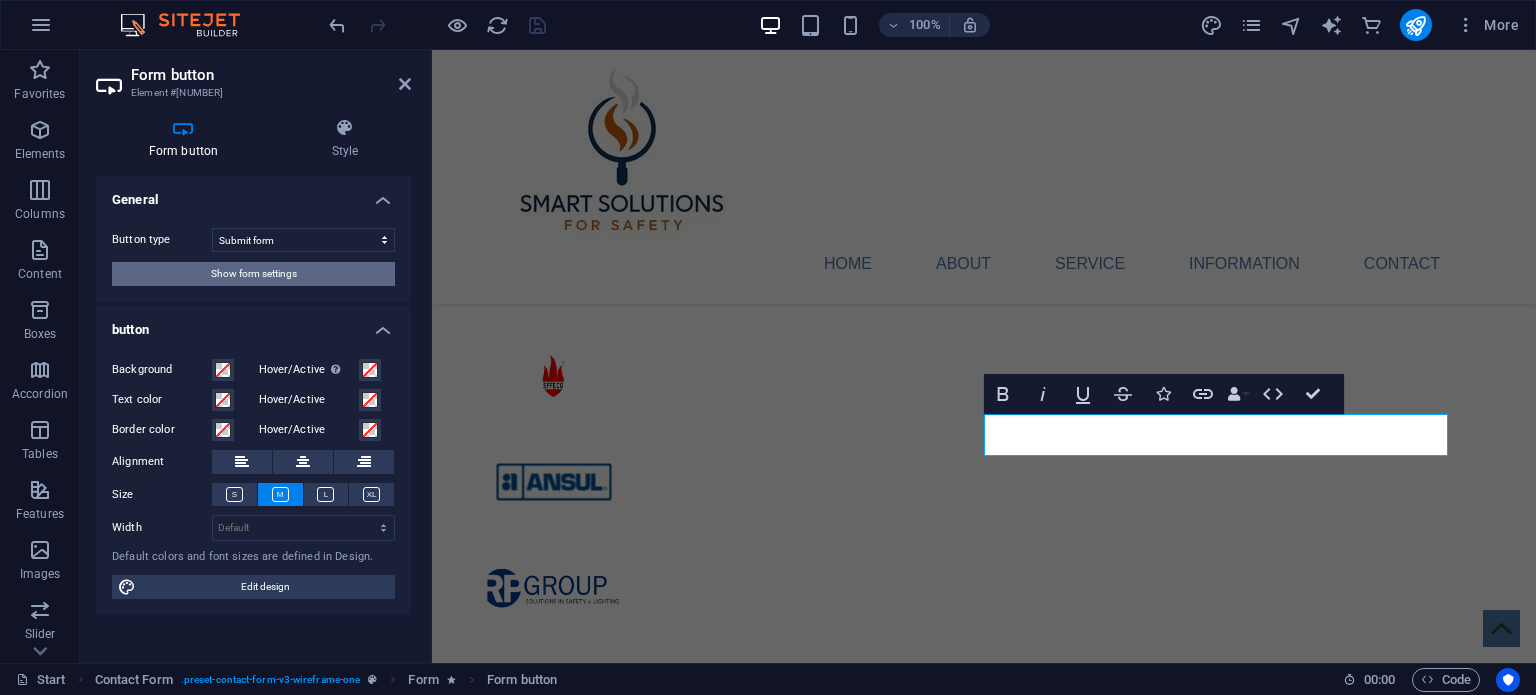 click on "Show form settings" at bounding box center [253, 274] 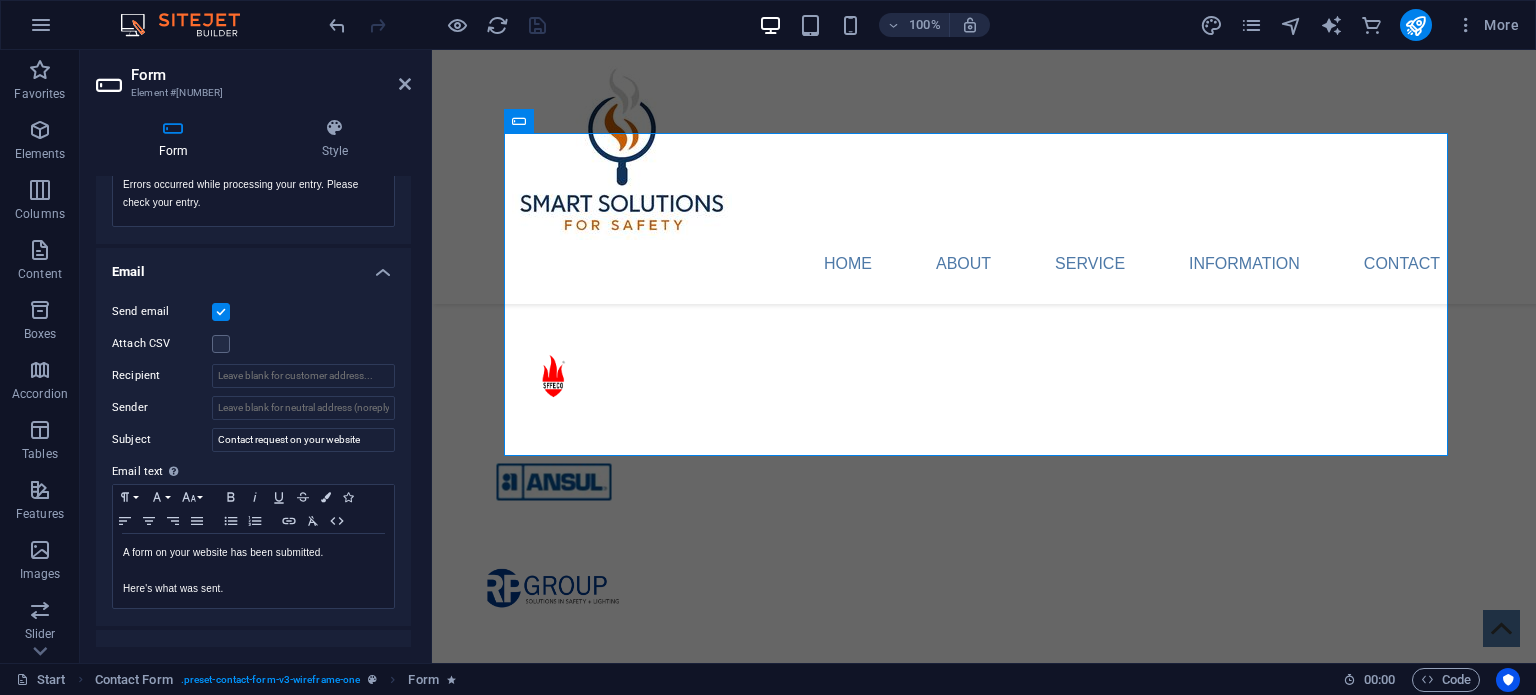 scroll, scrollTop: 440, scrollLeft: 0, axis: vertical 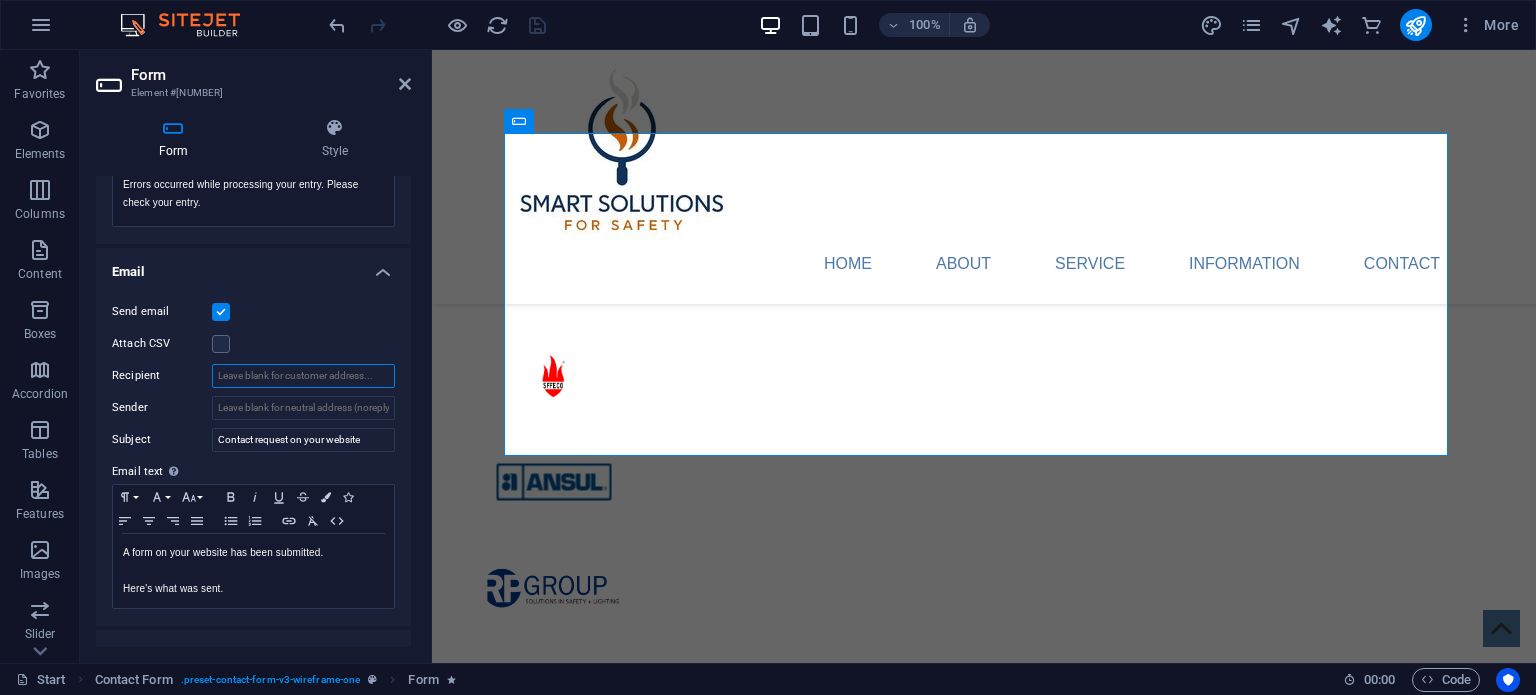 click on "Recipient" at bounding box center (303, 376) 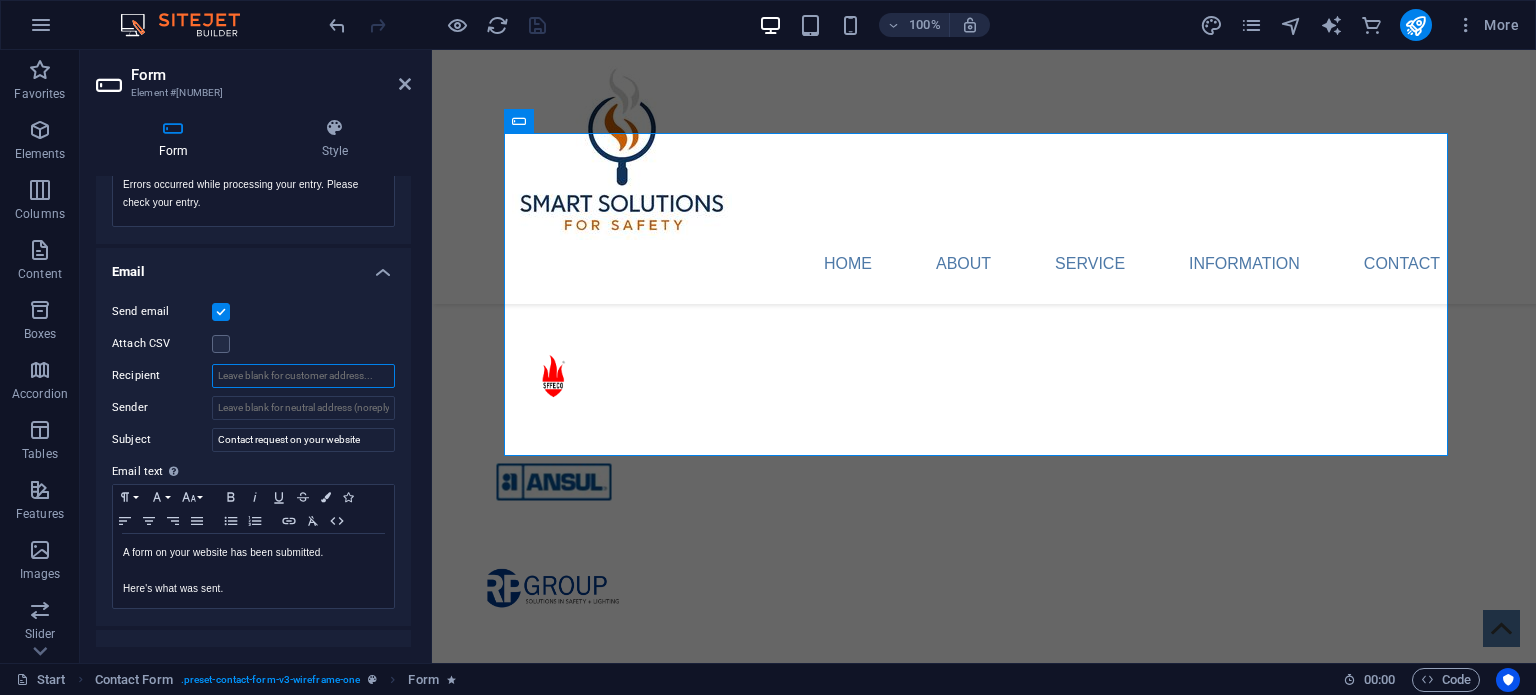 type on "ه" 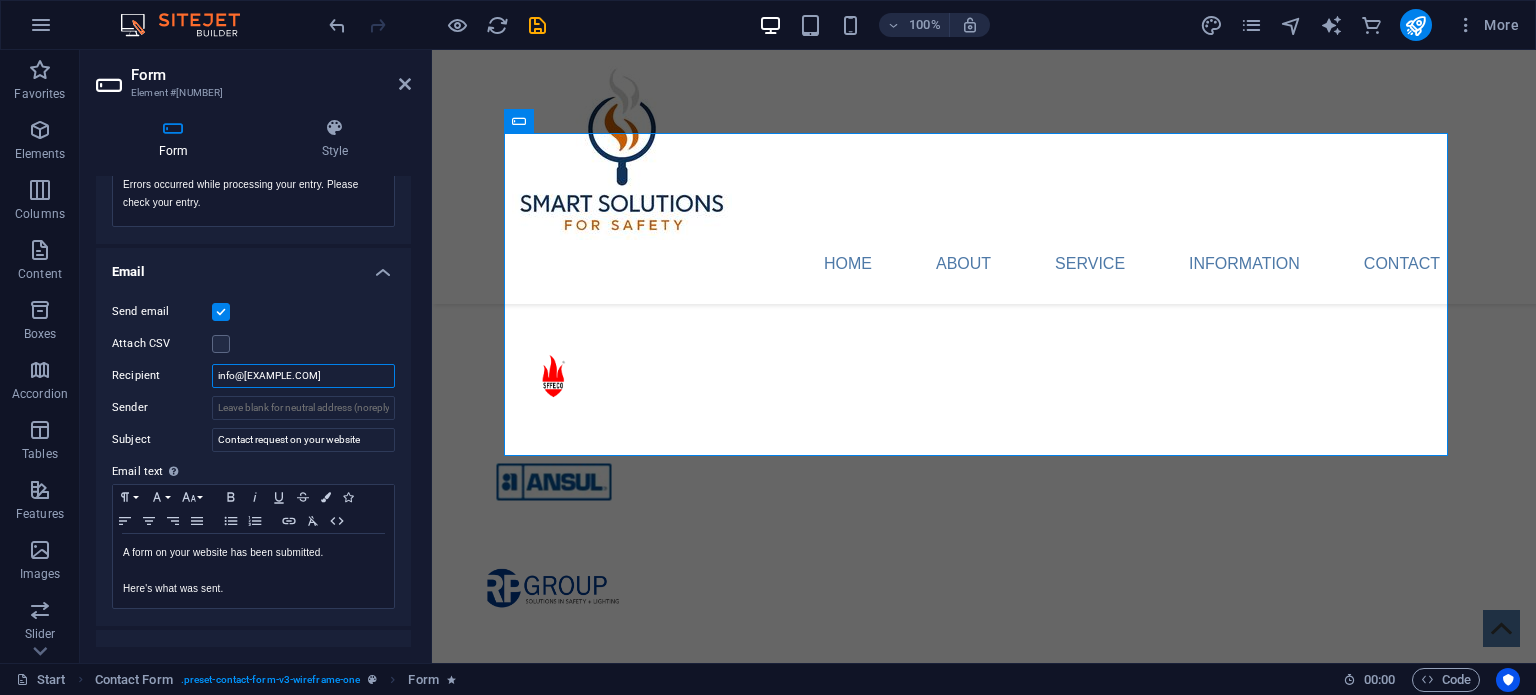 type on "info@[EXAMPLE.COM]" 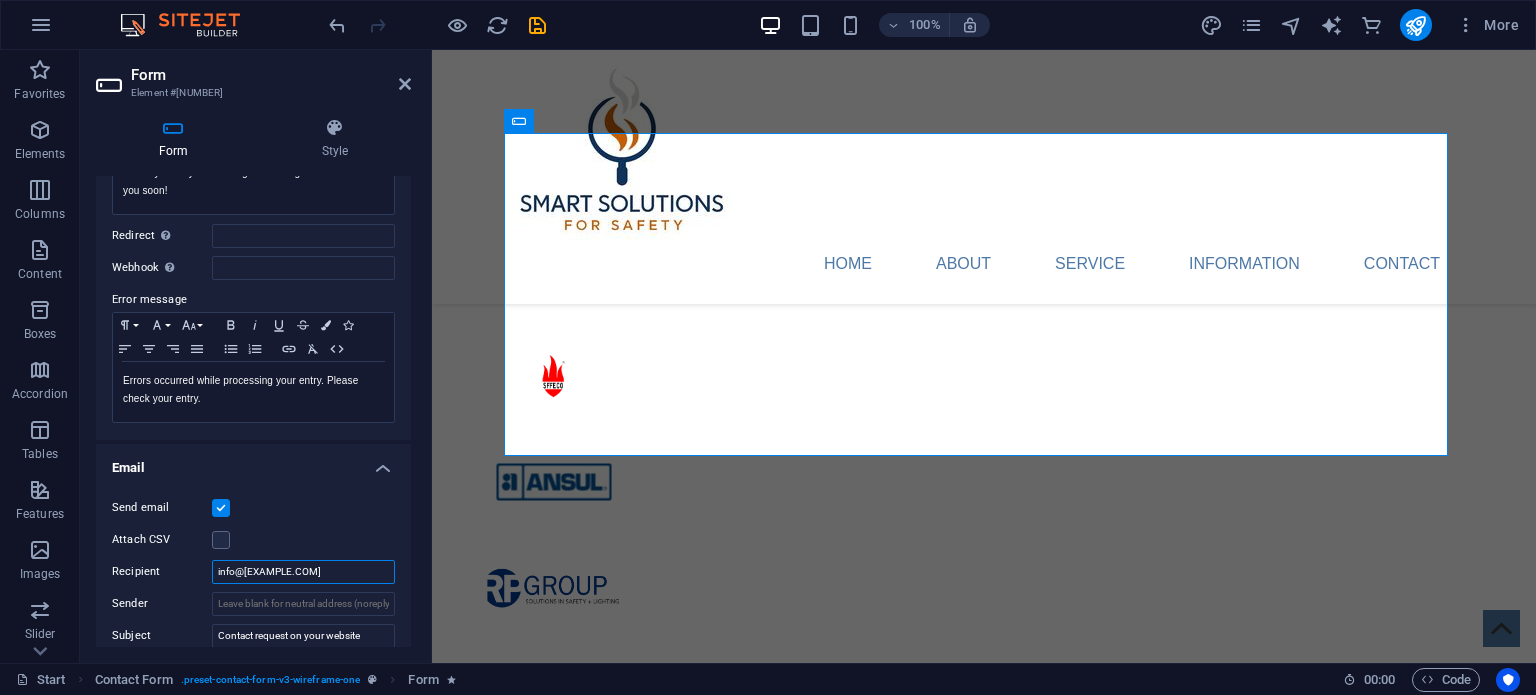 scroll, scrollTop: 216, scrollLeft: 0, axis: vertical 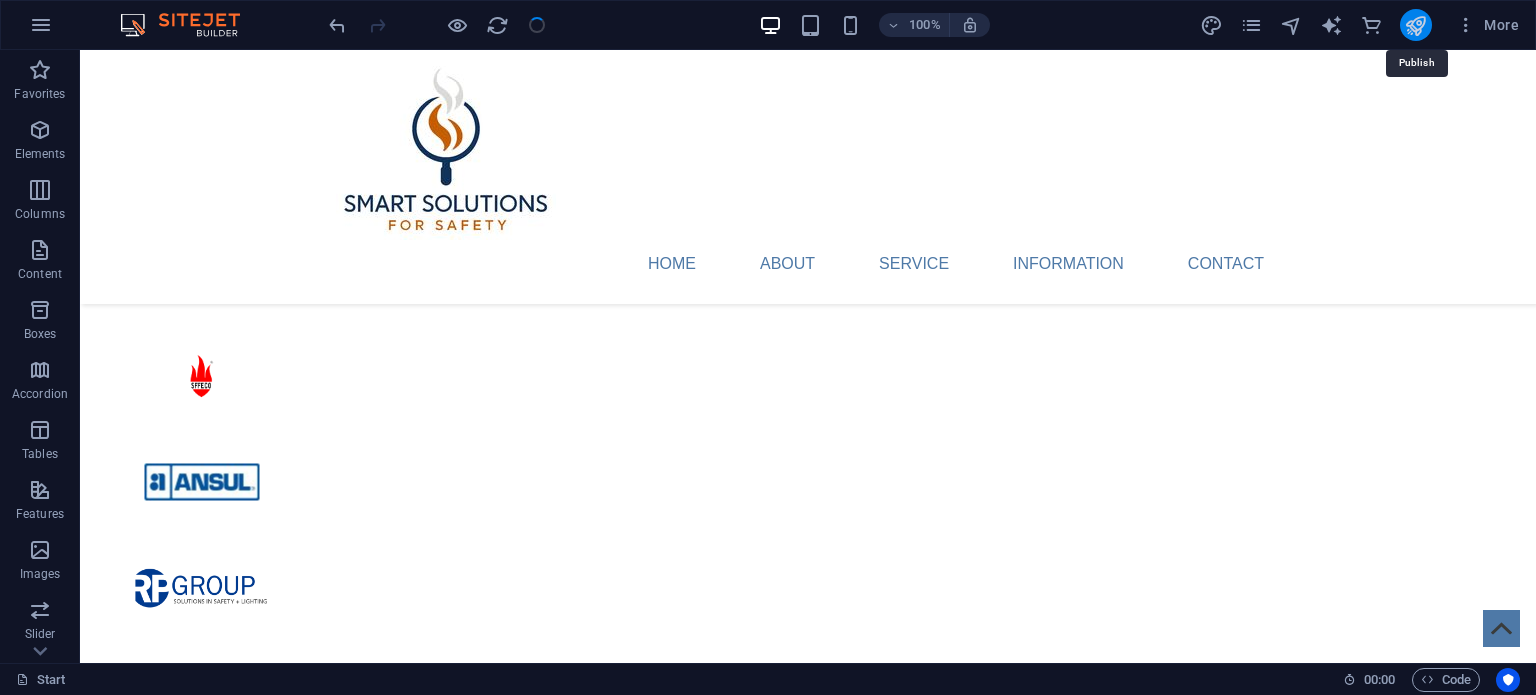 click at bounding box center [1415, 25] 